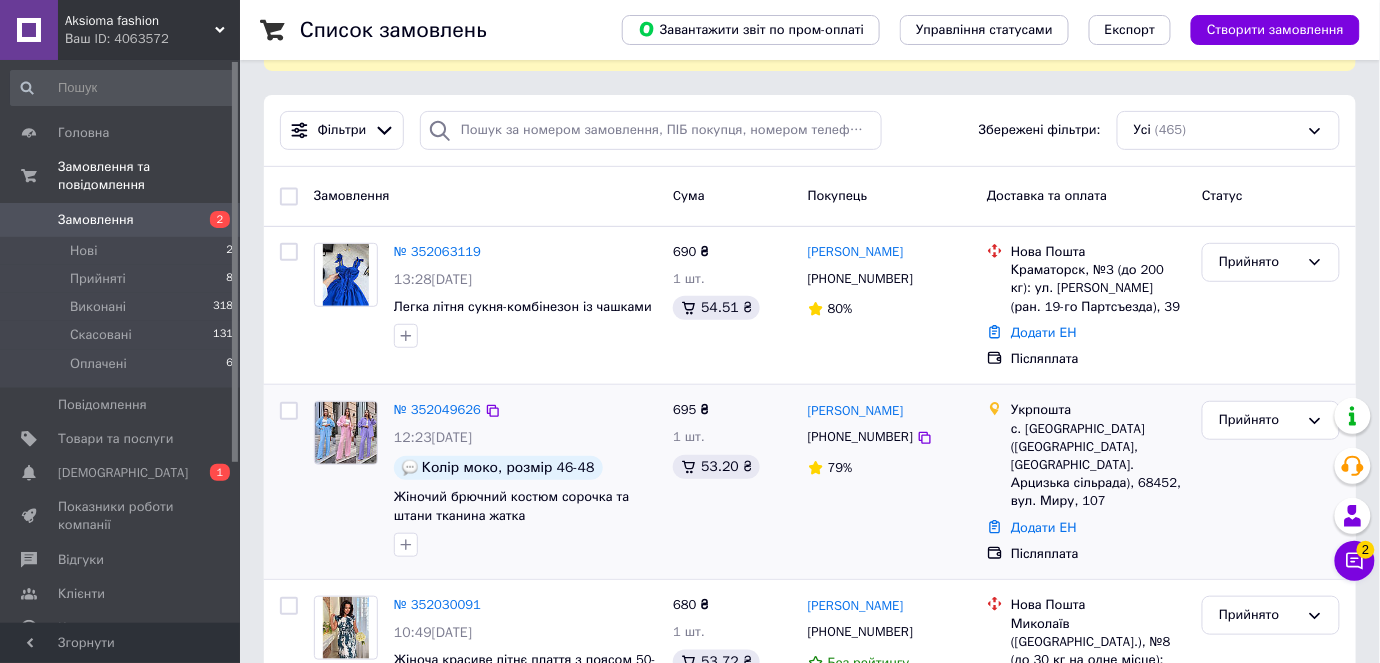 scroll, scrollTop: 148, scrollLeft: 0, axis: vertical 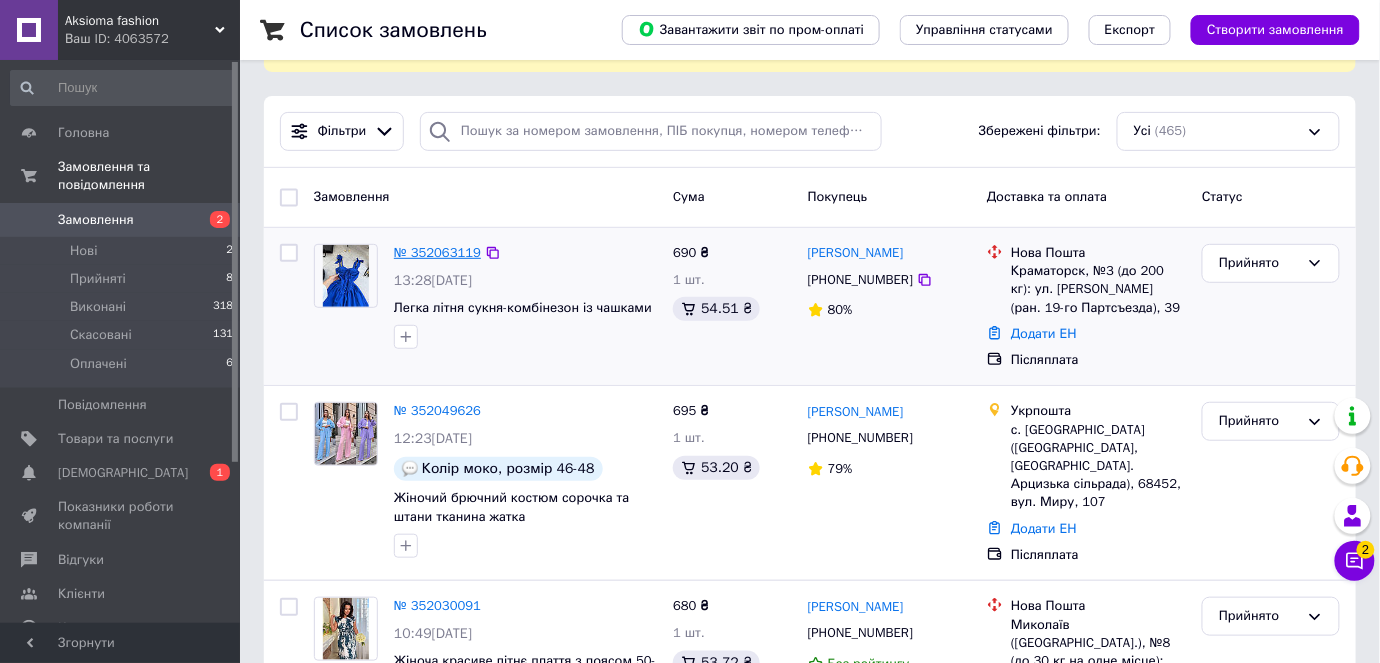 click on "№ 352063119" at bounding box center [437, 252] 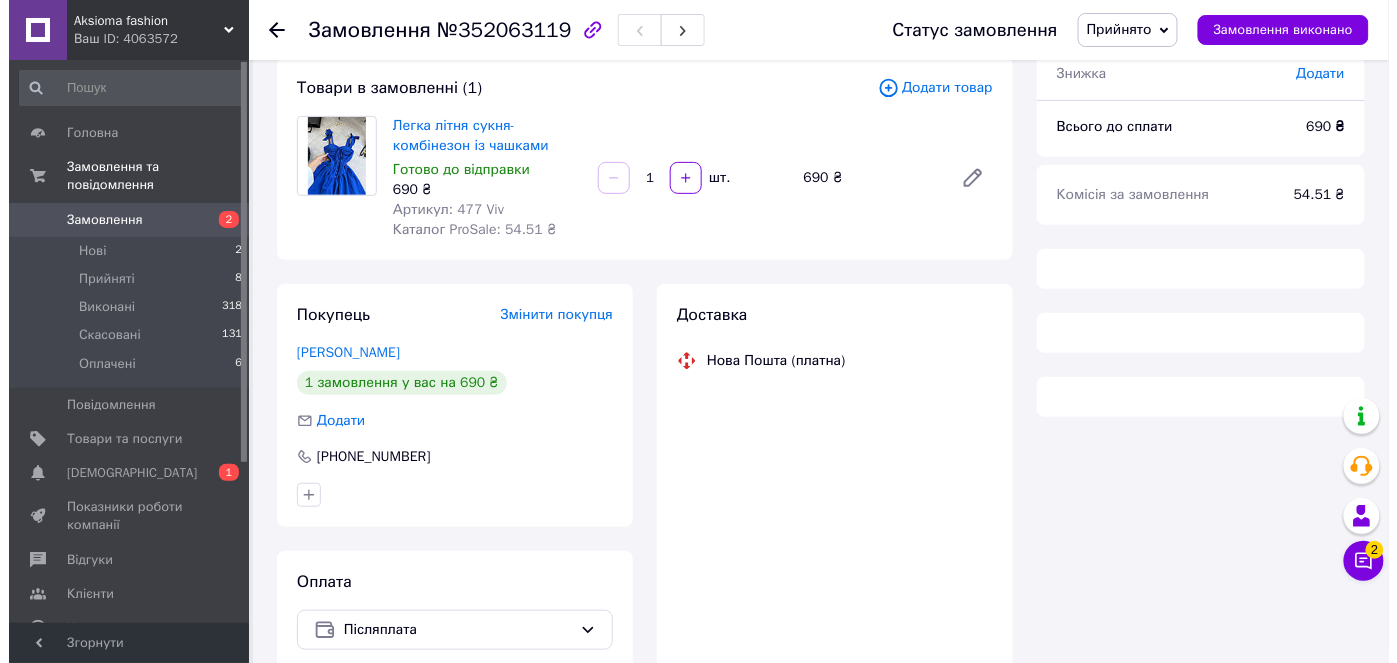 scroll, scrollTop: 208, scrollLeft: 0, axis: vertical 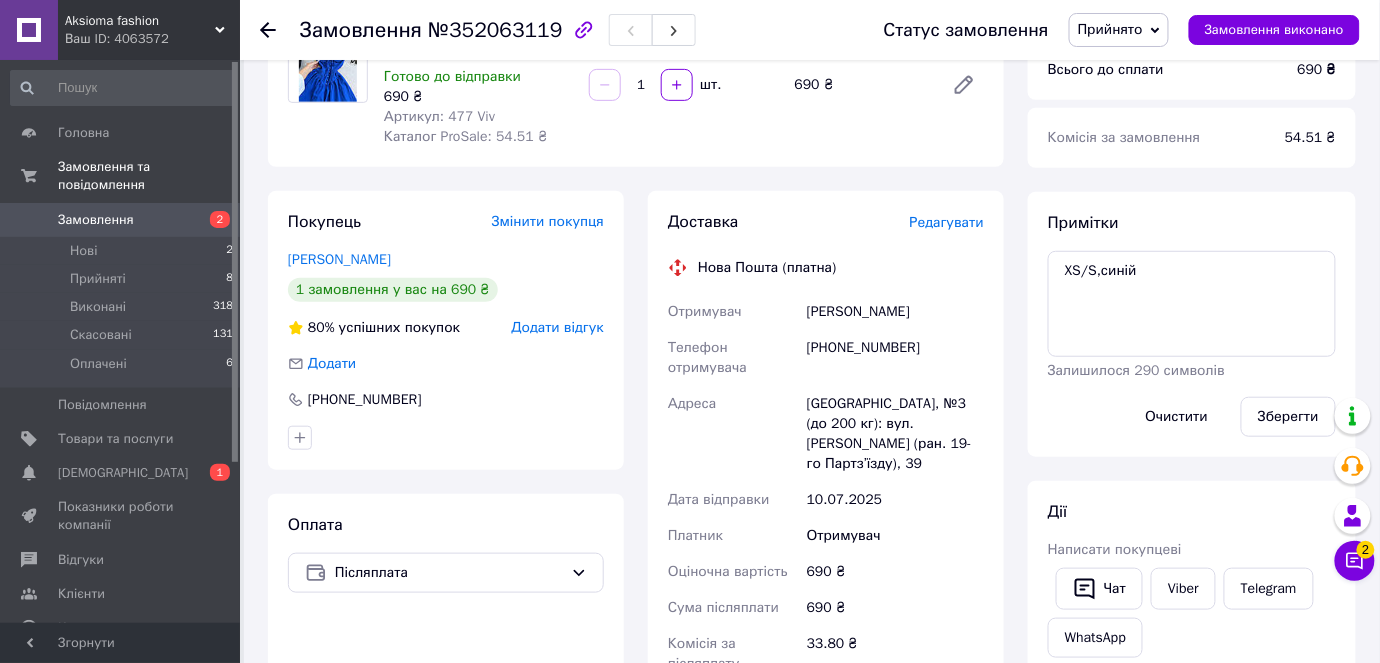 click on "Редагувати" at bounding box center (947, 222) 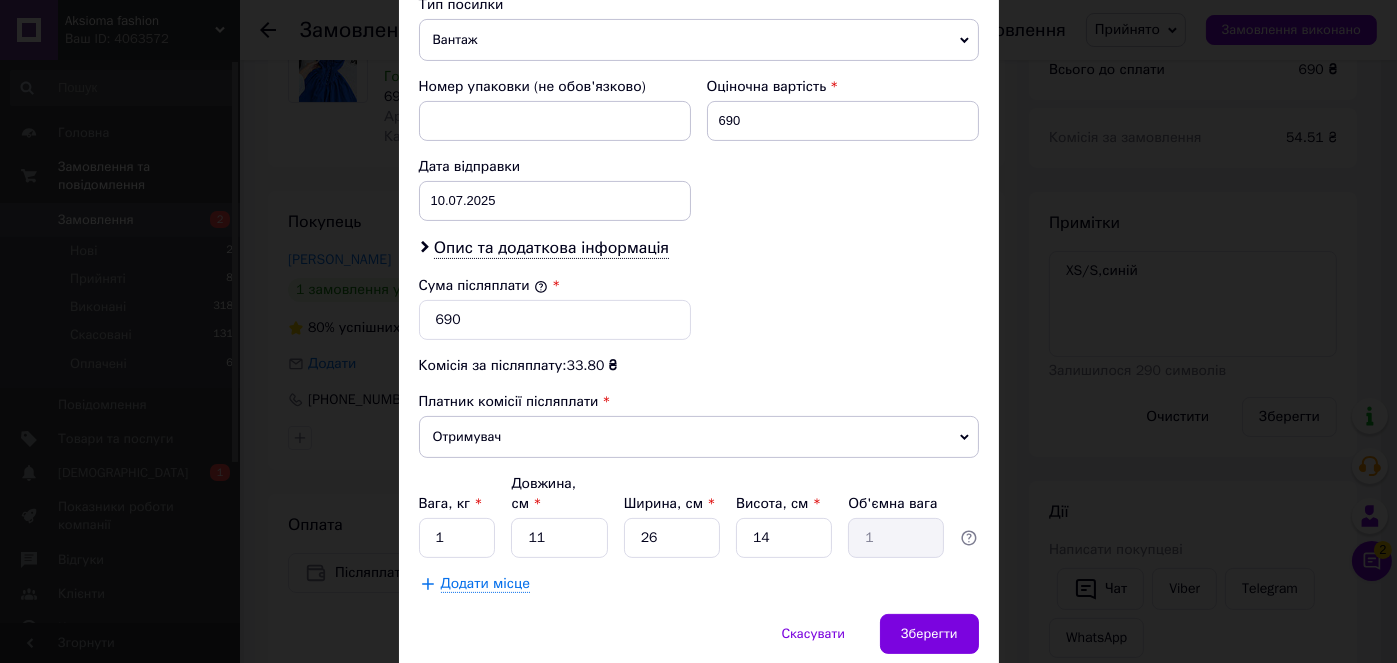 scroll, scrollTop: 863, scrollLeft: 0, axis: vertical 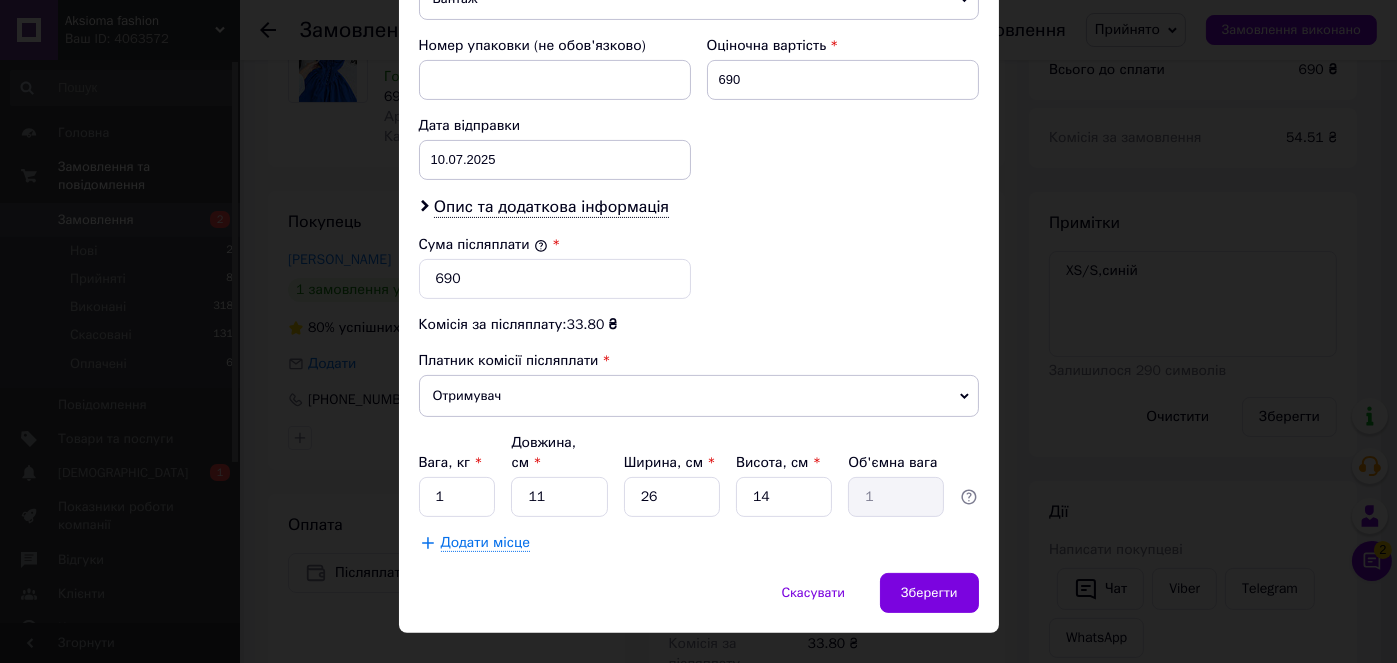 click on "× Редагування доставки Спосіб доставки Нова Пошта (платна) Платник Отримувач Відправник Прізвище отримувача [PERSON_NAME] Ім'я отримувача [PERSON_NAME] батькові отримувача Телефон отримувача [PHONE_NUMBER] Тип доставки У відділенні Кур'єром В поштоматі Місто [GEOGRAPHIC_DATA] Відділення №3 (до 200 кг): вул. [PERSON_NAME] (ран. 19-го Партз’їзду), 39 Місце відправки [GEOGRAPHIC_DATA]: №102 (до 10 кг): смт. Авангард, вул. Європейська, 9, секція 1, прим. 1В Немає збігів. Спробуйте змінити умови пошуку Додати ще місце відправки Тип посилки Вантаж Документи Номер упаковки (не обов'язково) 690 [DATE] < 2025 > < >" at bounding box center [698, 331] 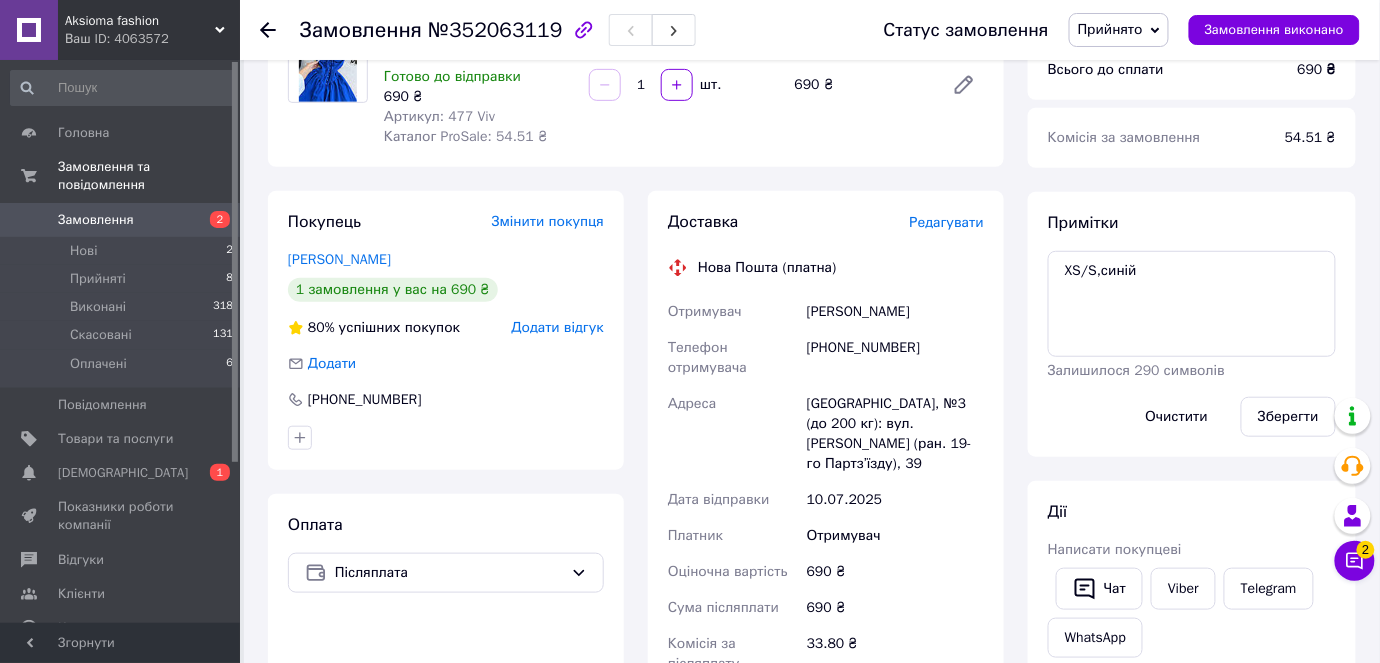 click on "Редагувати" at bounding box center (947, 222) 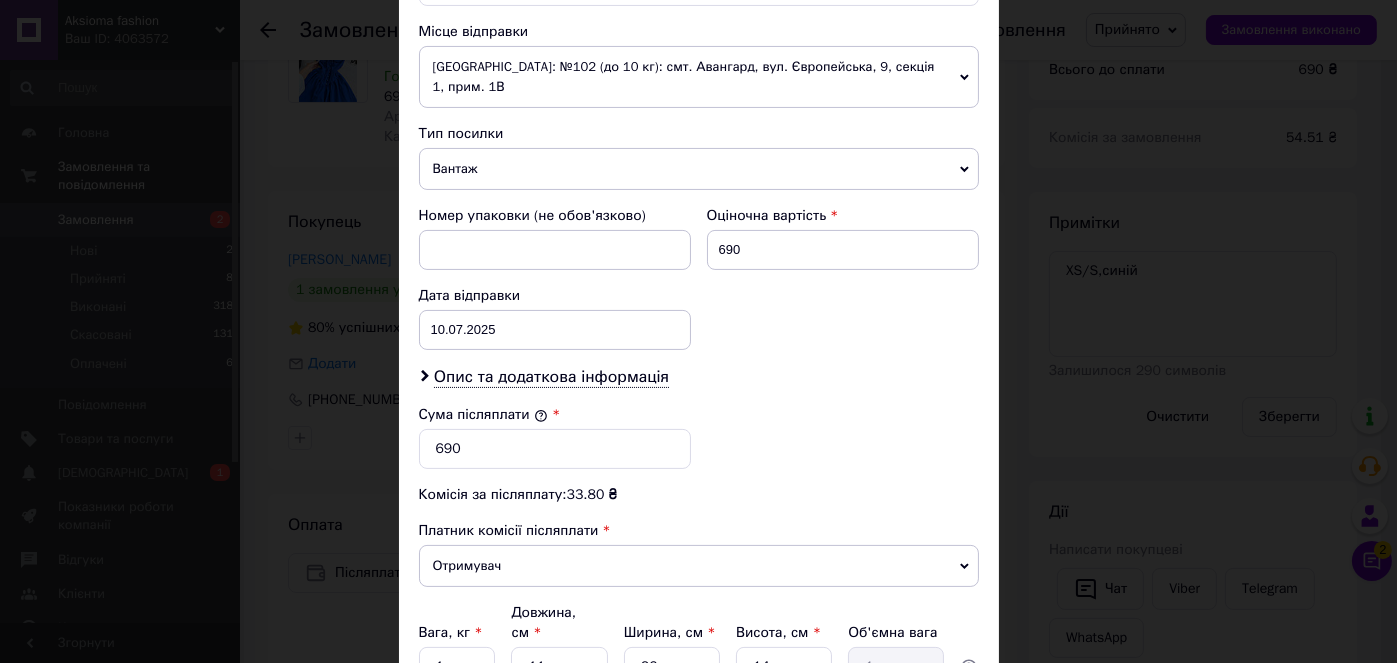 scroll, scrollTop: 740, scrollLeft: 0, axis: vertical 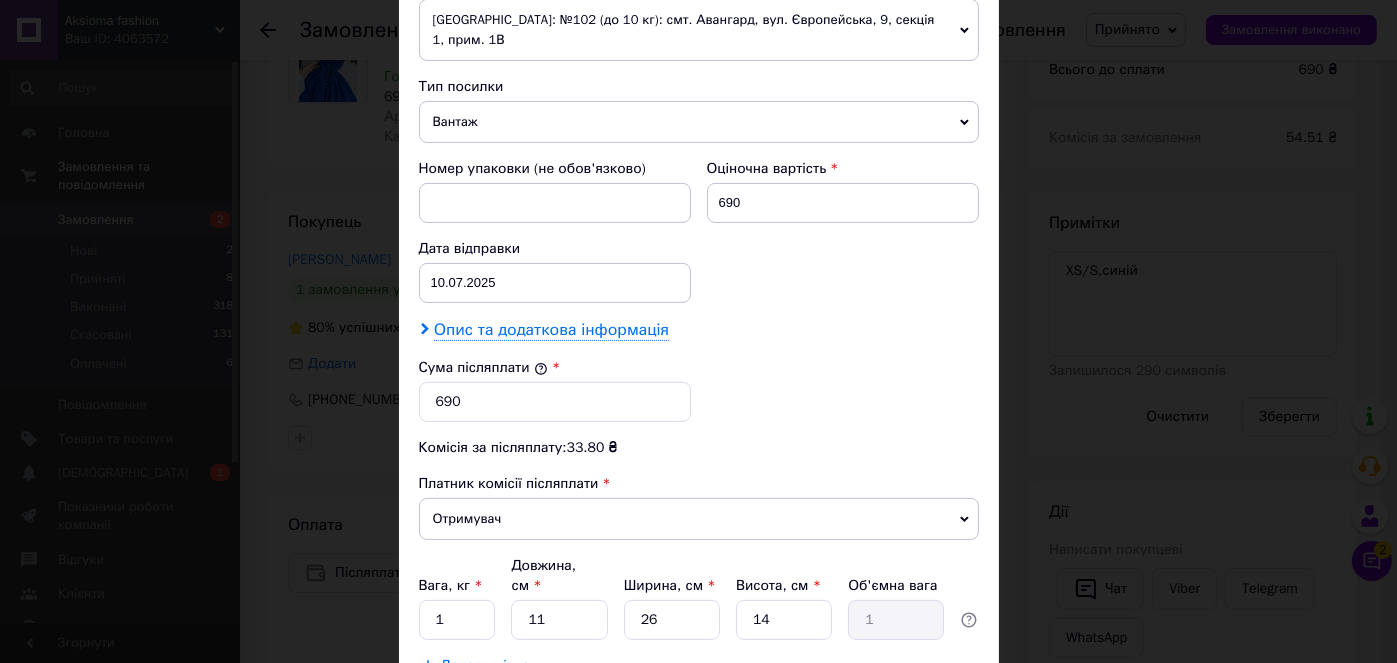 click 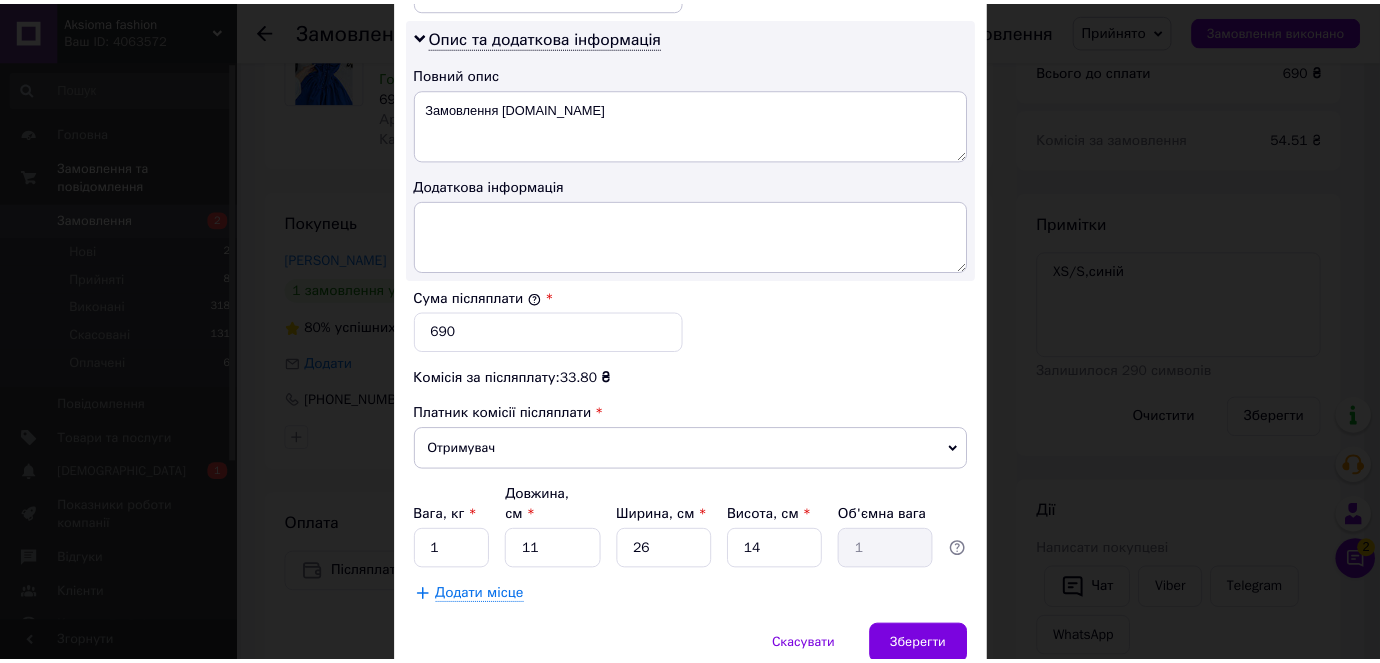 scroll, scrollTop: 1037, scrollLeft: 0, axis: vertical 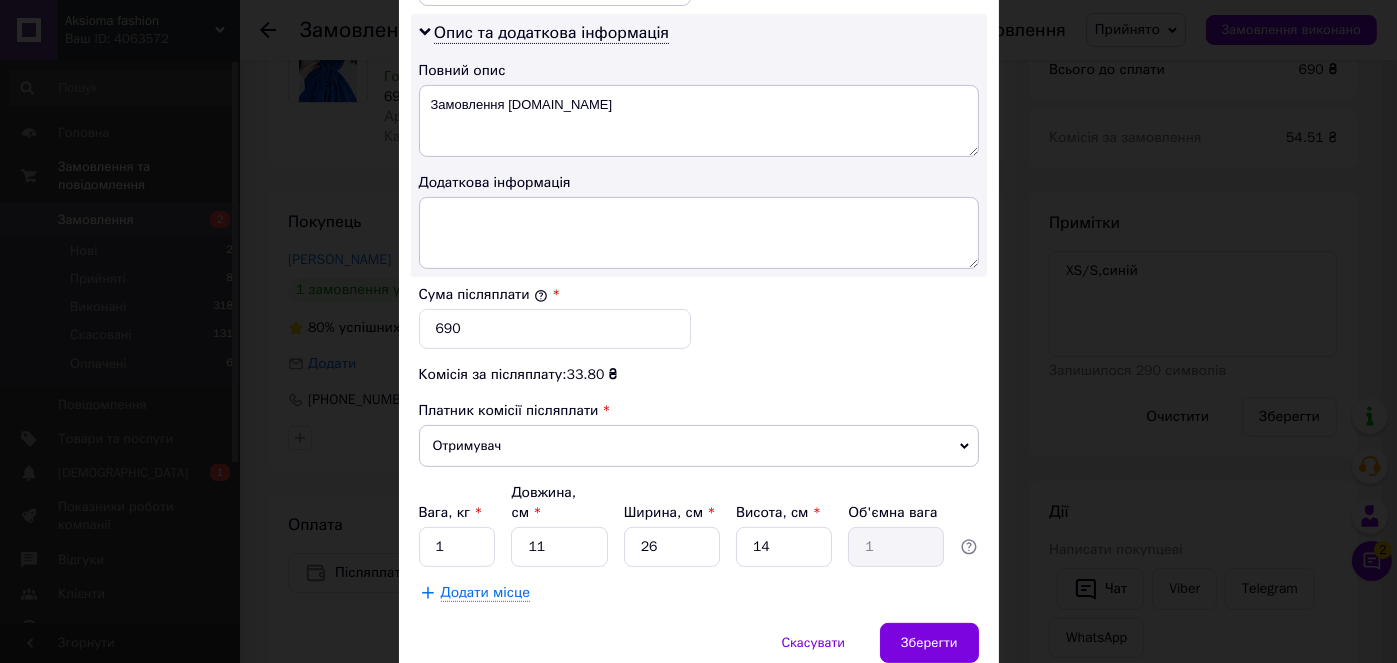 click on "× Редагування доставки Спосіб доставки Нова Пошта (платна) Платник Отримувач Відправник Прізвище отримувача [PERSON_NAME] Ім'я отримувача [PERSON_NAME] батькові отримувача Телефон отримувача [PHONE_NUMBER] Тип доставки У відділенні Кур'єром В поштоматі Місто [GEOGRAPHIC_DATA] Відділення №3 (до 200 кг): вул. [PERSON_NAME] (ран. 19-го Партз’їзду), 39 Місце відправки [GEOGRAPHIC_DATA]: №102 (до 10 кг): смт. Авангард, вул. Європейська, 9, секція 1, прим. 1В Немає збігів. Спробуйте змінити умови пошуку Додати ще місце відправки Тип посилки Вантаж Документи Номер упаковки (не обов'язково) 690 [DATE] < 2025 > < >" at bounding box center (698, 331) 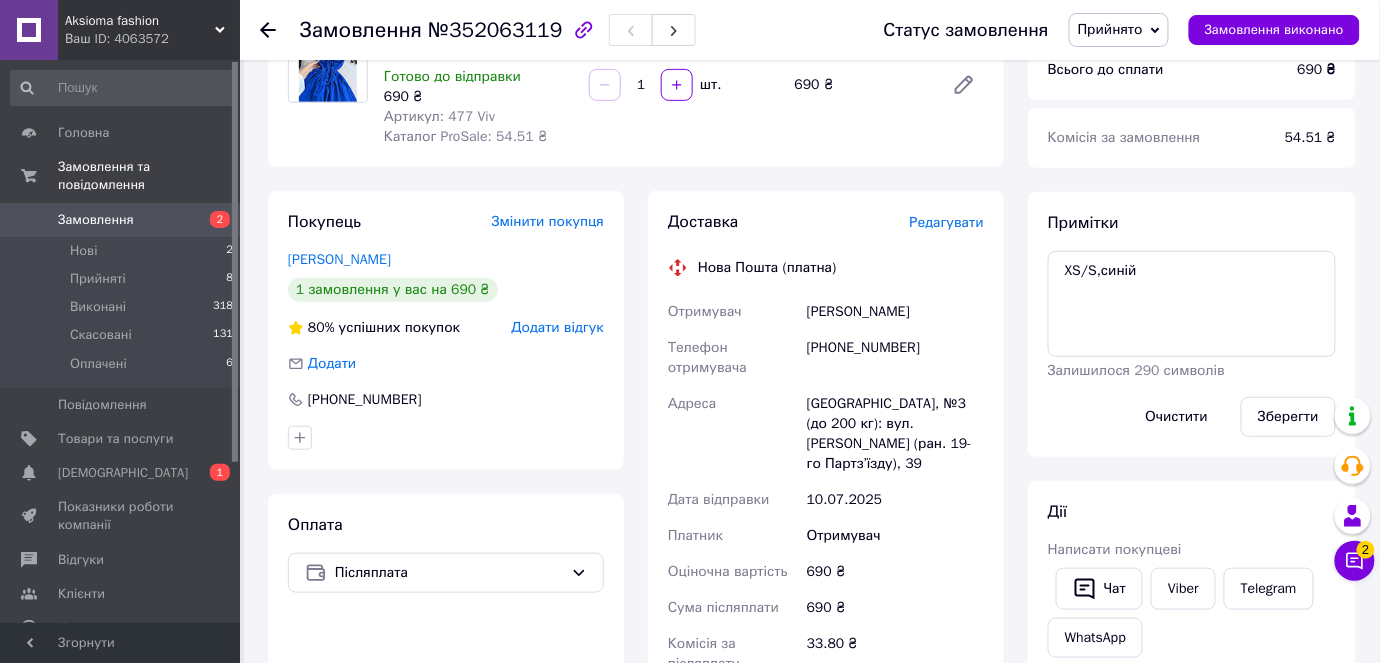 click on "Замовлення" at bounding box center [121, 220] 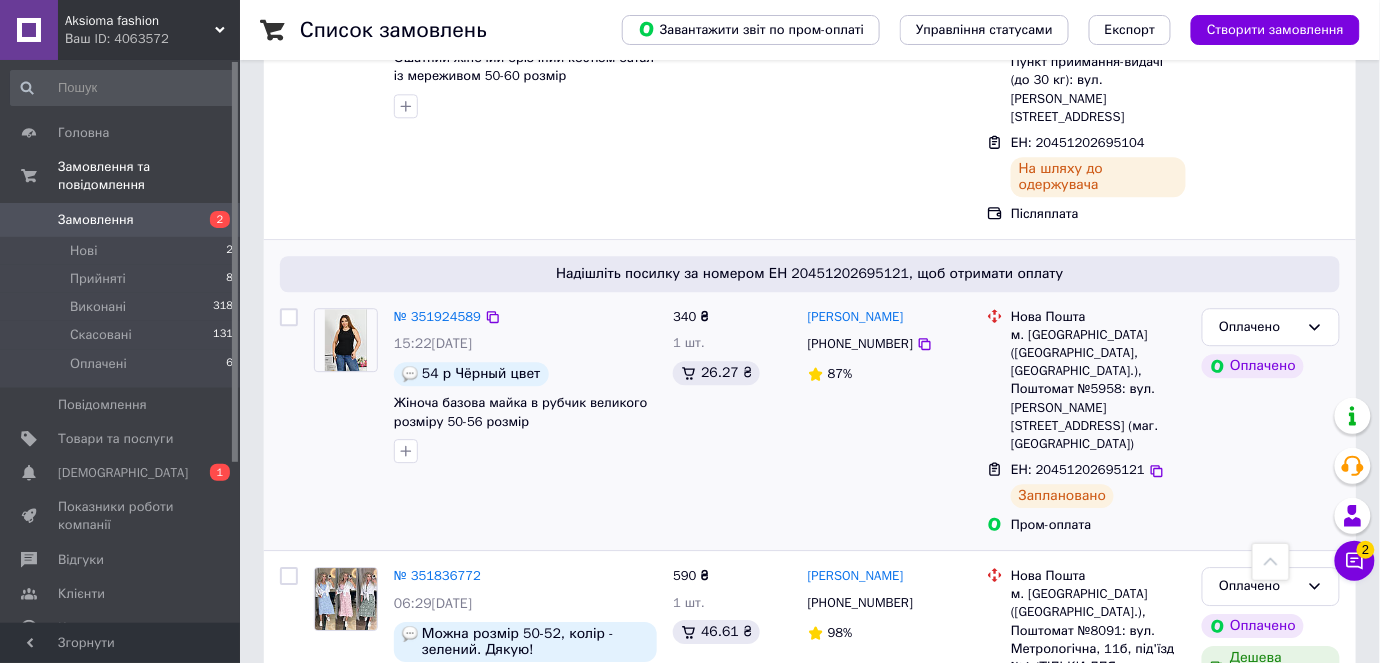 scroll, scrollTop: 1481, scrollLeft: 0, axis: vertical 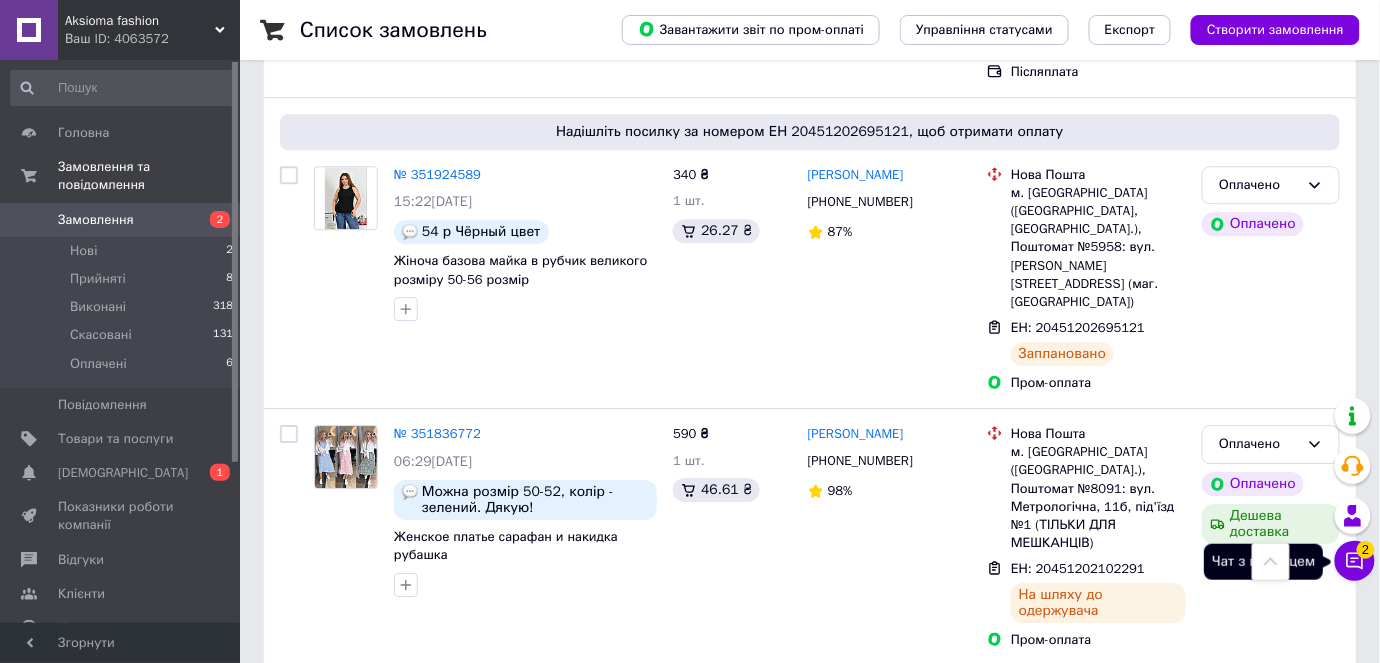 click 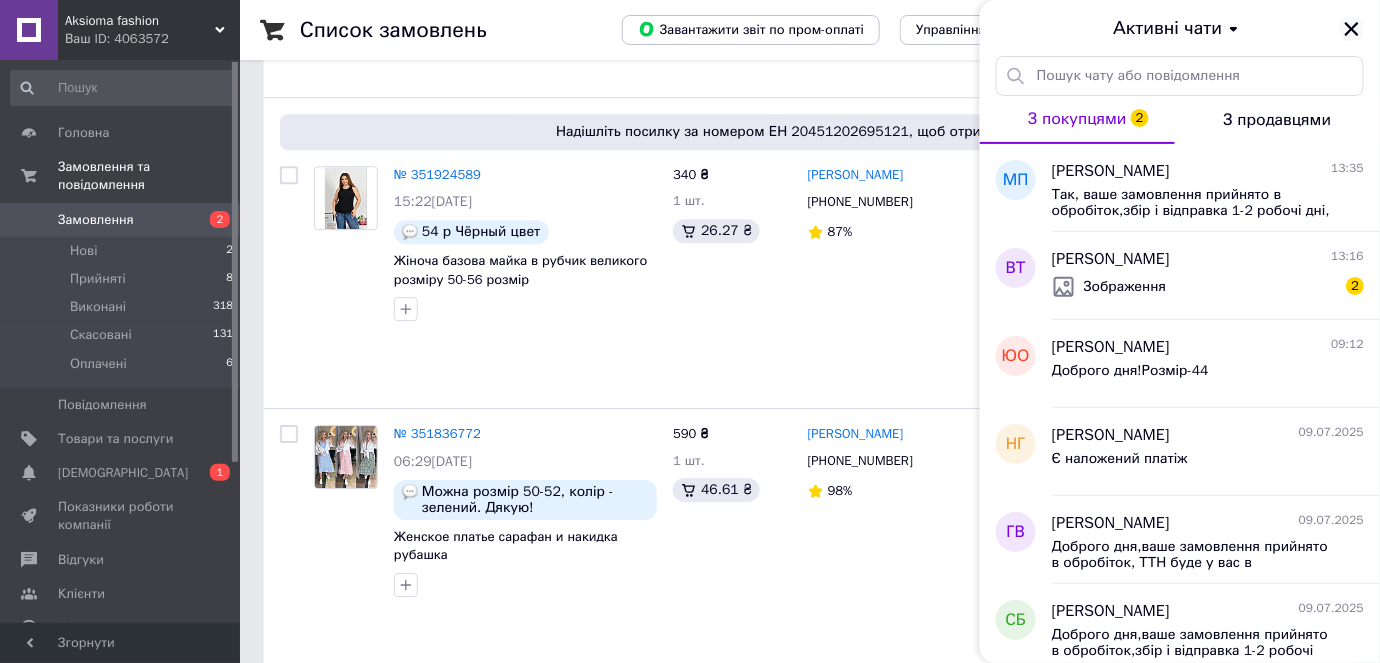 click 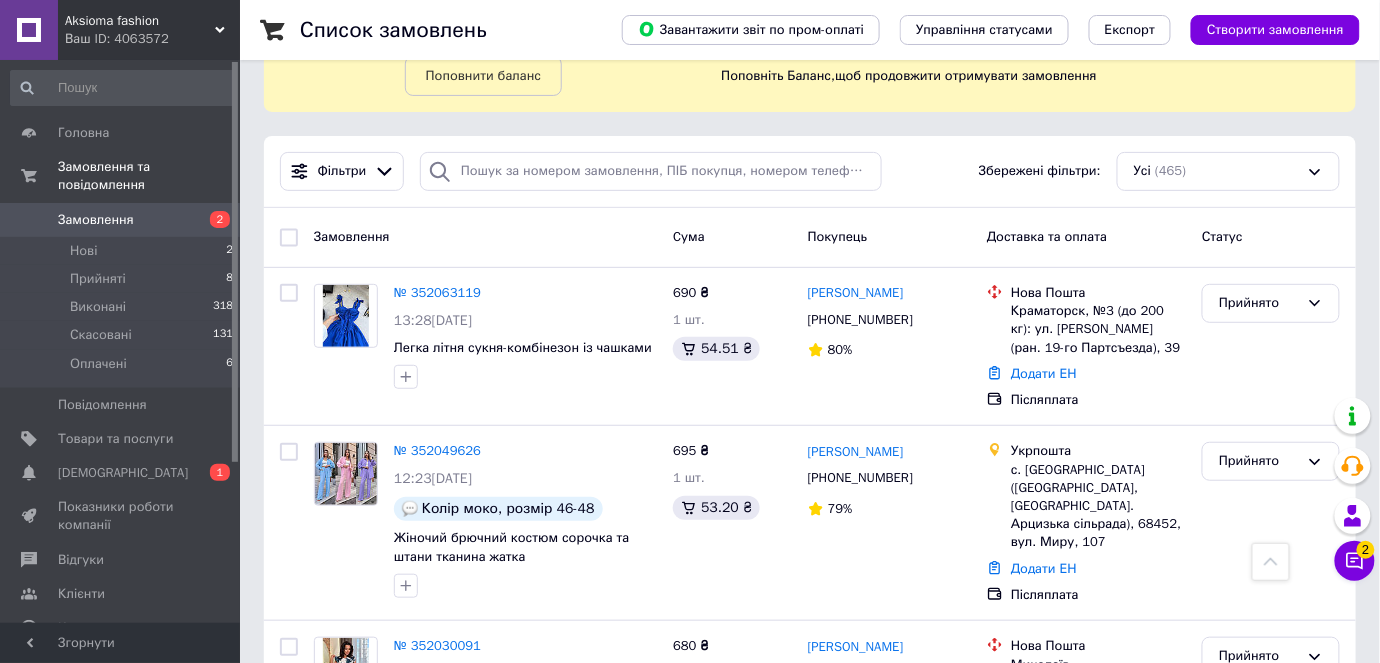 scroll, scrollTop: 0, scrollLeft: 0, axis: both 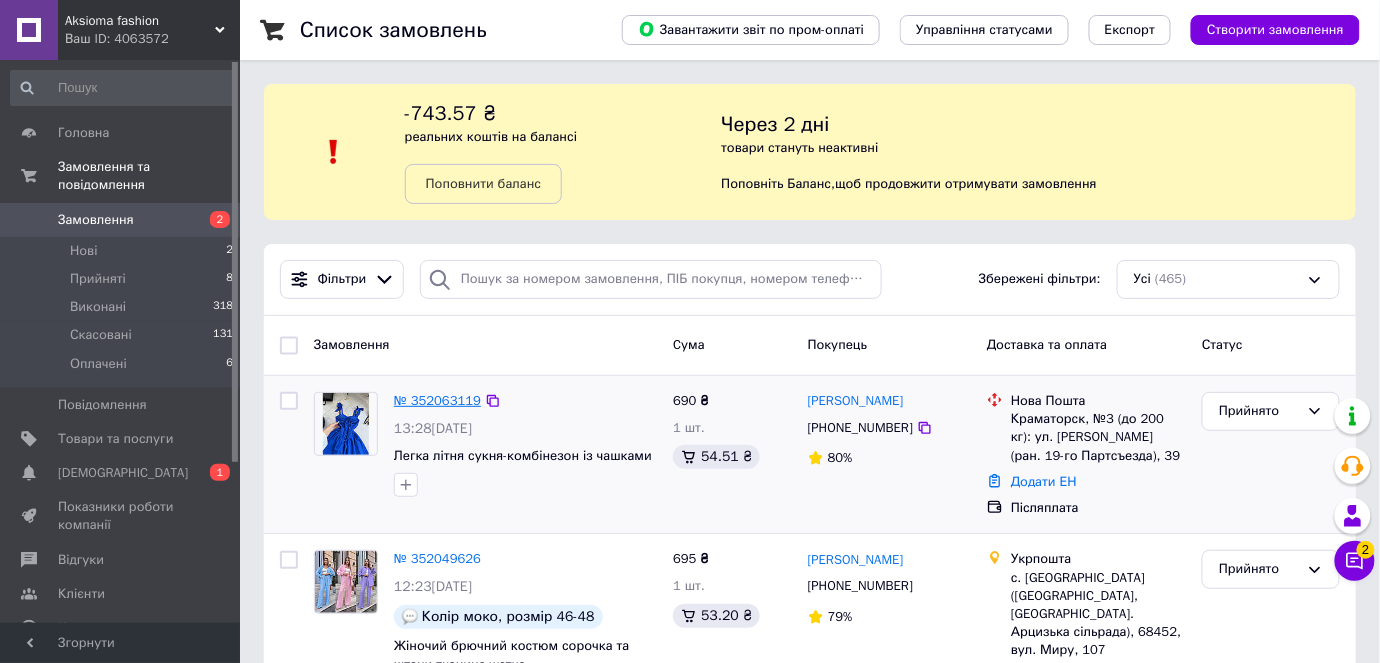 click on "№ 352063119" at bounding box center [437, 400] 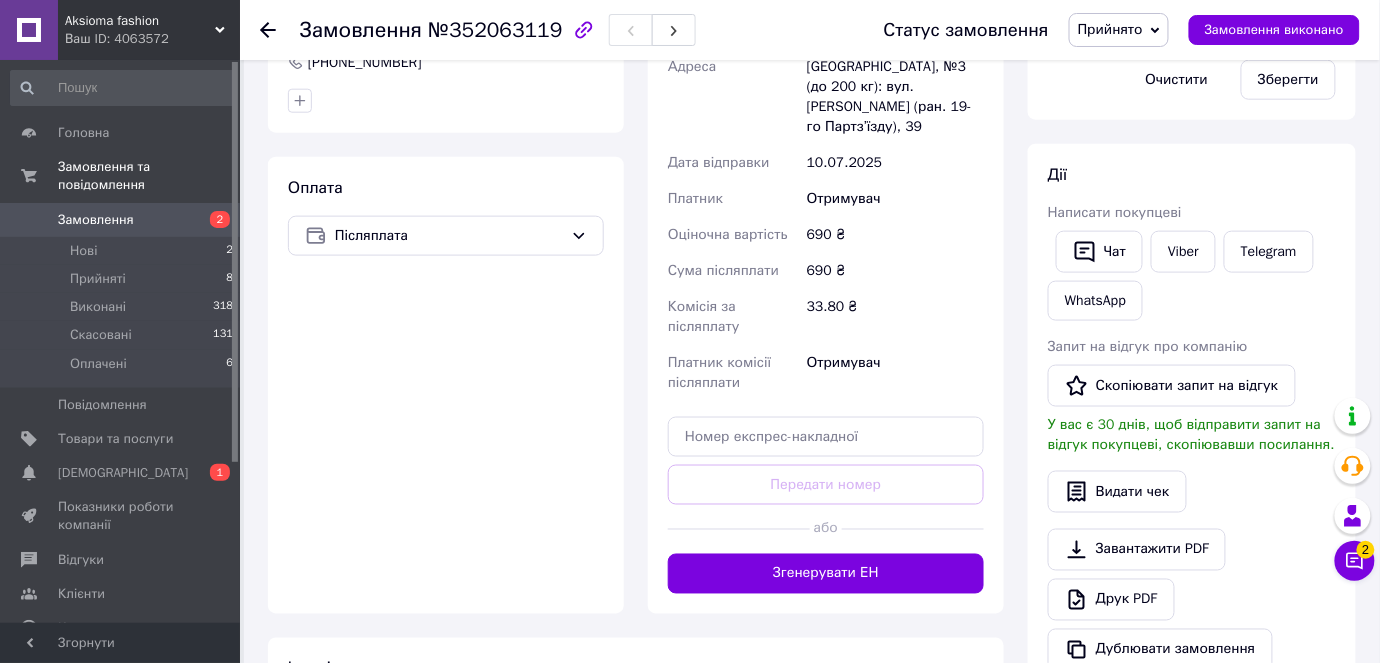 scroll, scrollTop: 592, scrollLeft: 0, axis: vertical 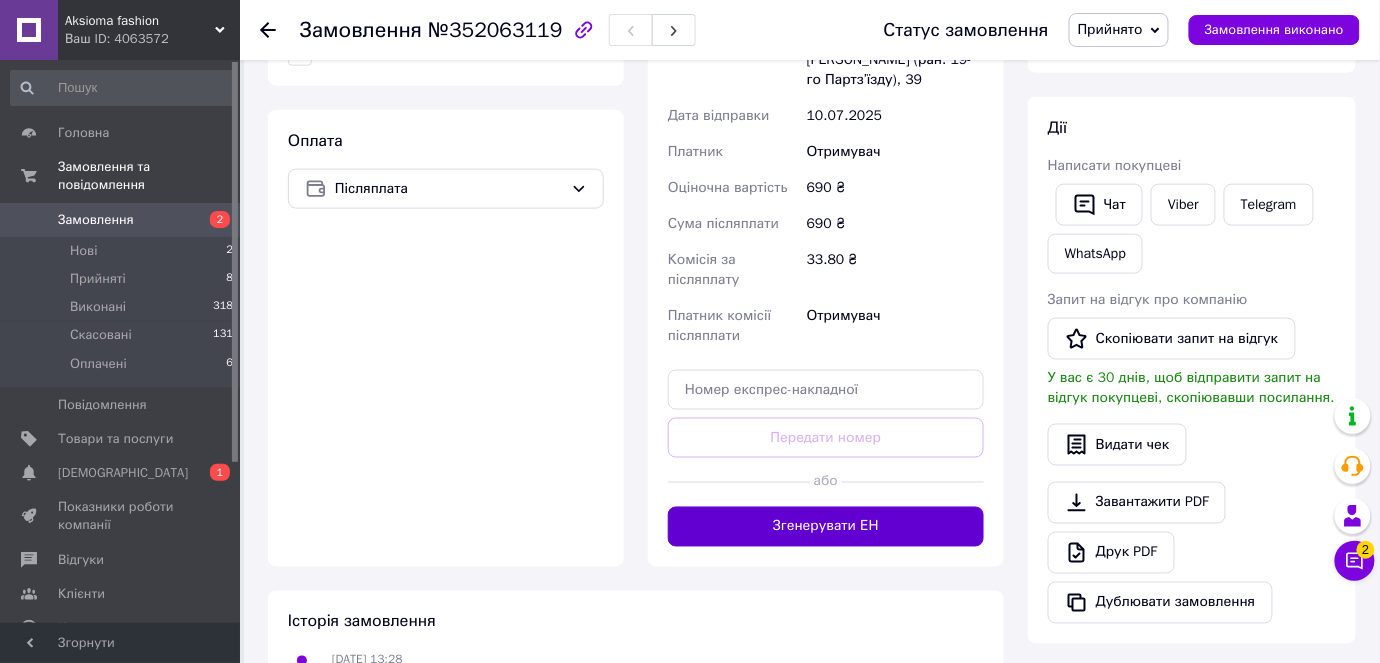 click on "Згенерувати ЕН" at bounding box center (826, 527) 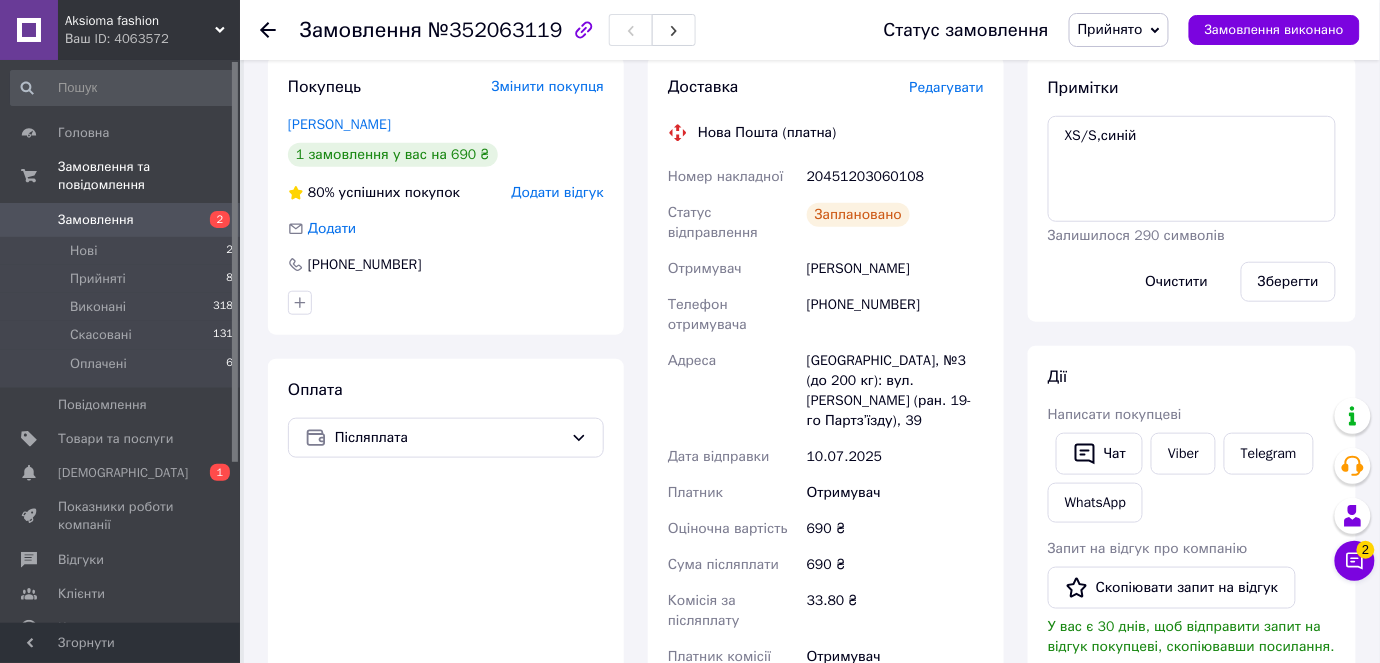 scroll, scrollTop: 296, scrollLeft: 0, axis: vertical 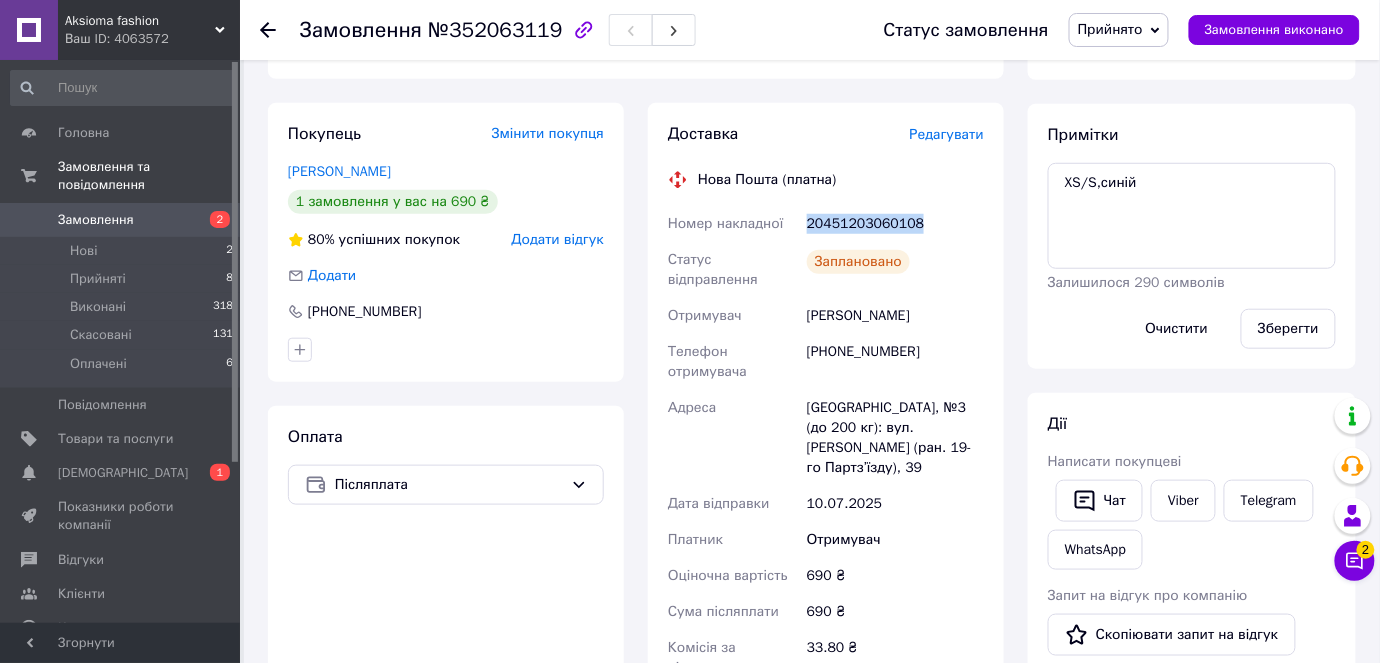 drag, startPoint x: 806, startPoint y: 220, endPoint x: 921, endPoint y: 223, distance: 115.03912 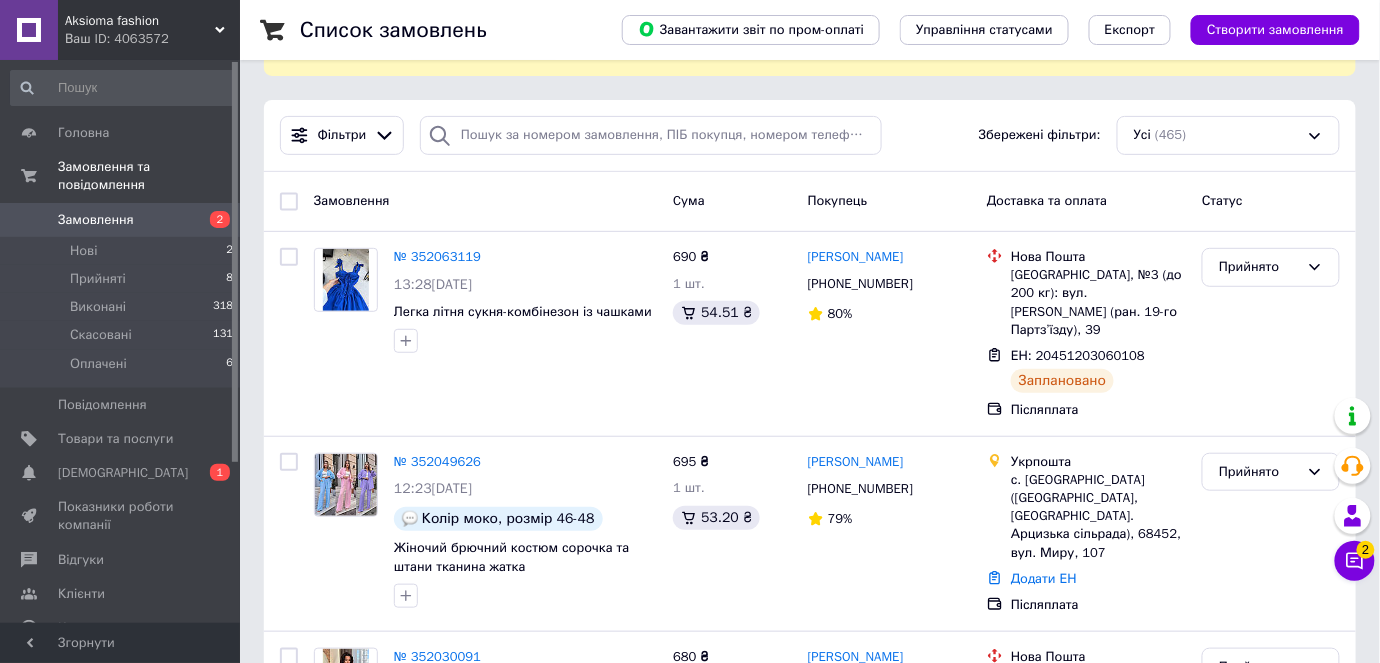 scroll, scrollTop: 0, scrollLeft: 0, axis: both 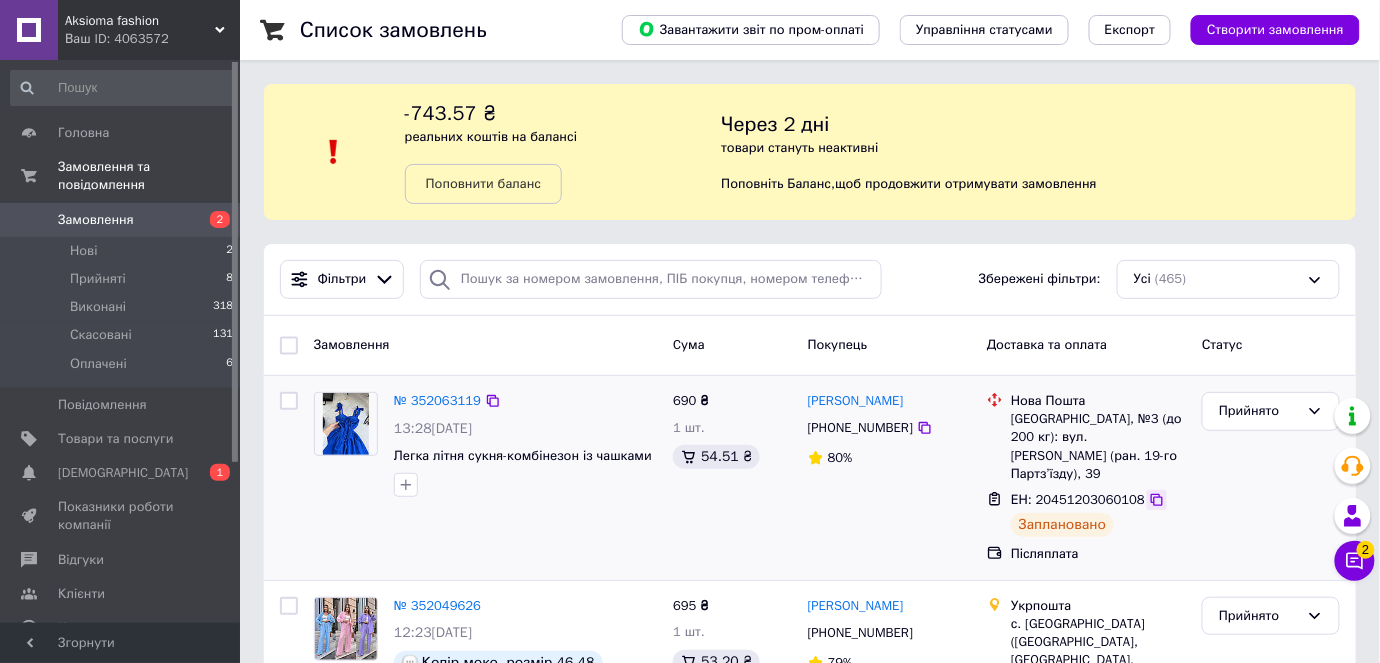 click 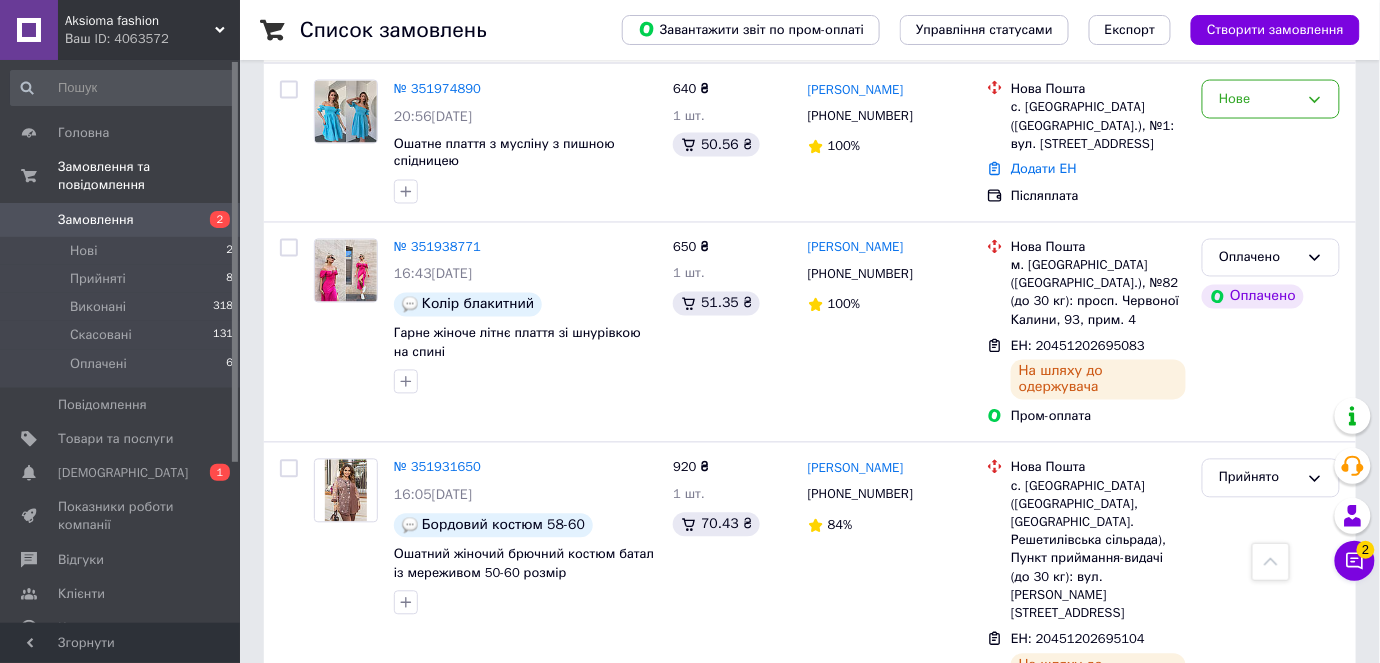 scroll, scrollTop: 1185, scrollLeft: 0, axis: vertical 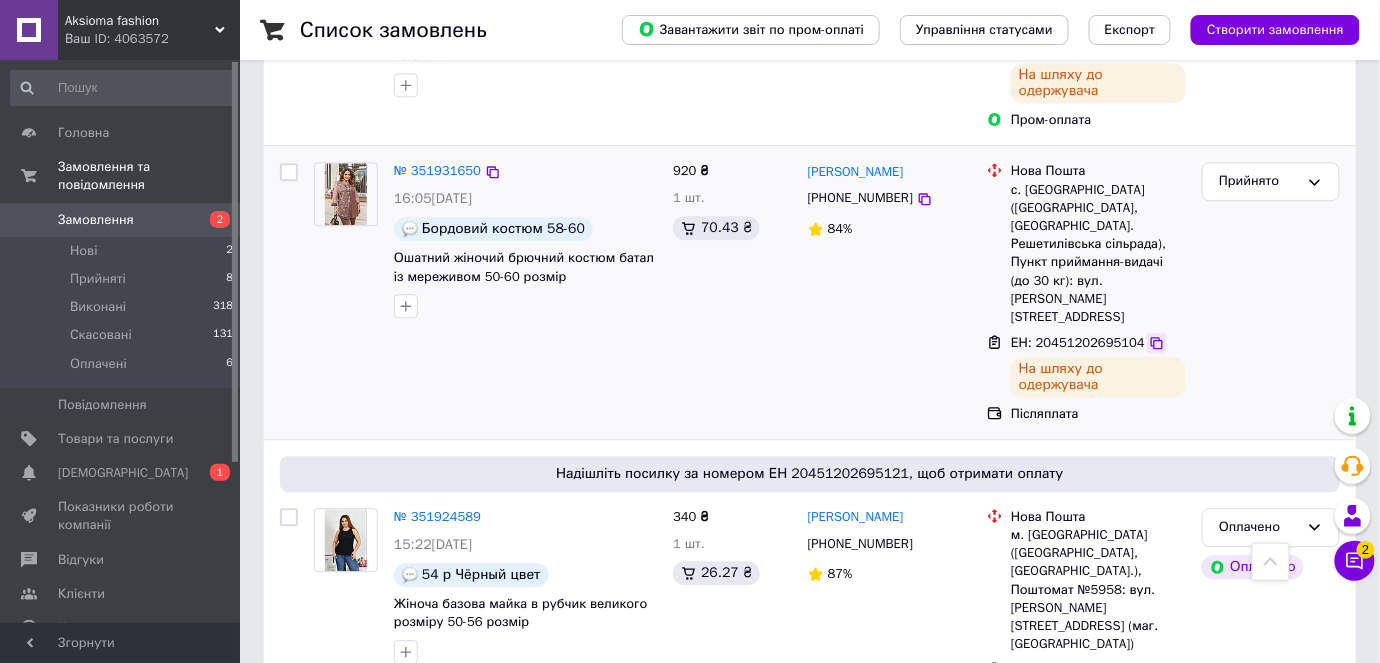 click 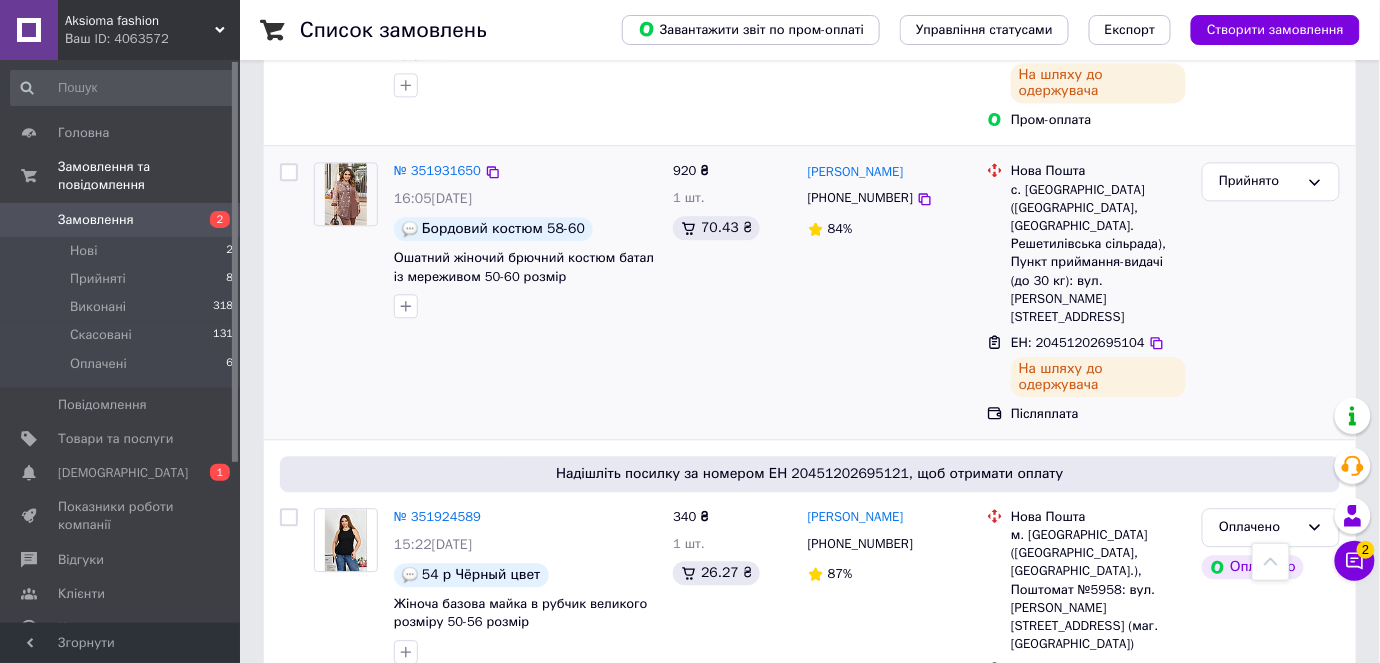 scroll, scrollTop: 1037, scrollLeft: 0, axis: vertical 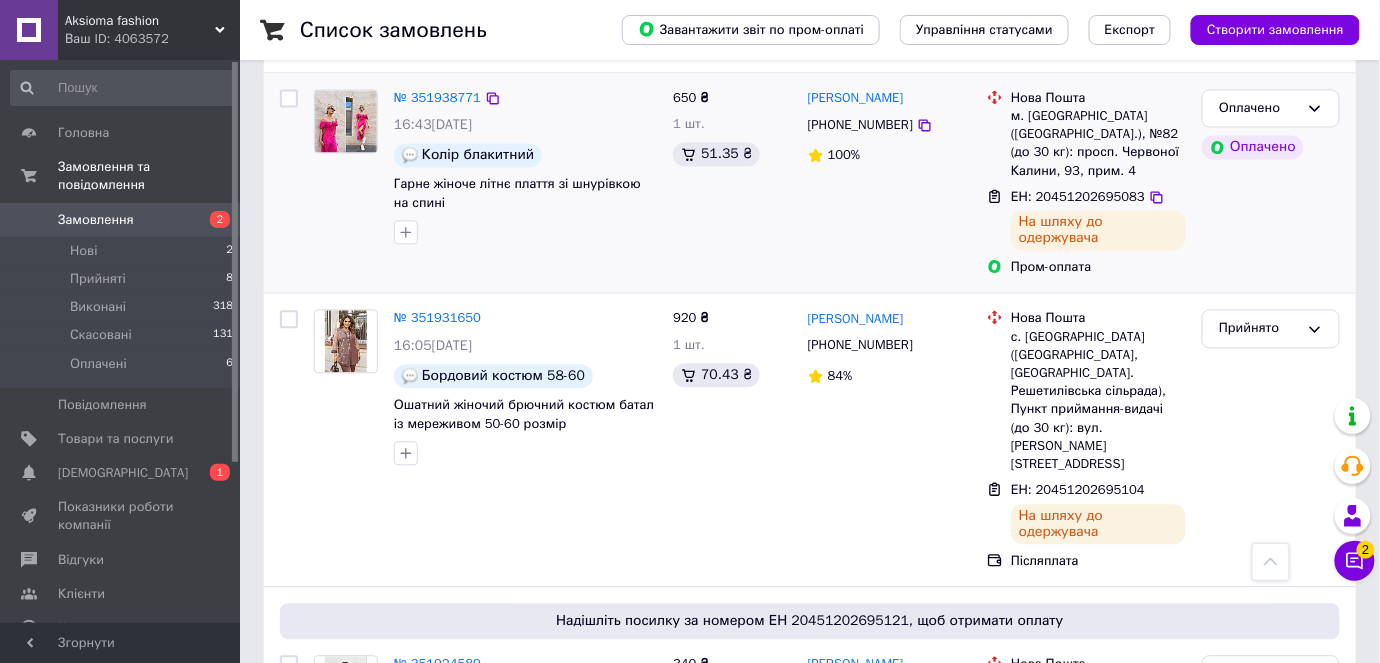 drag, startPoint x: 549, startPoint y: 171, endPoint x: 551, endPoint y: 185, distance: 14.142136 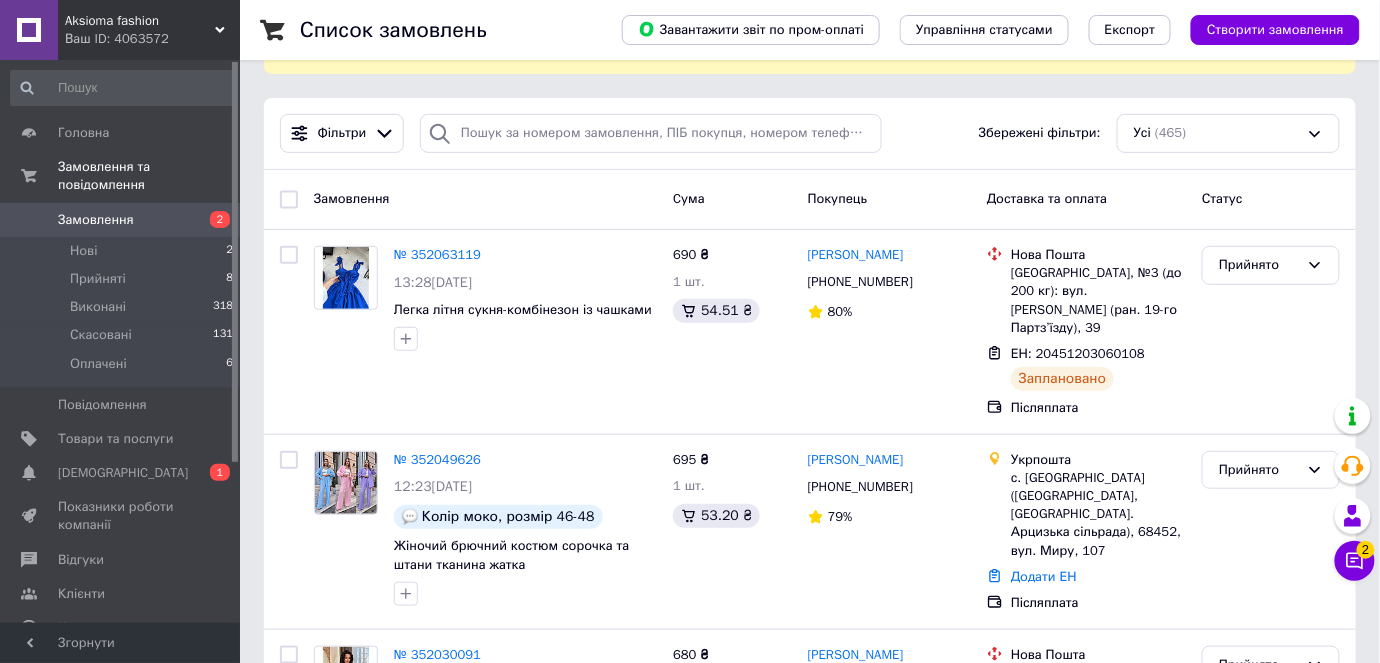 scroll, scrollTop: 296, scrollLeft: 0, axis: vertical 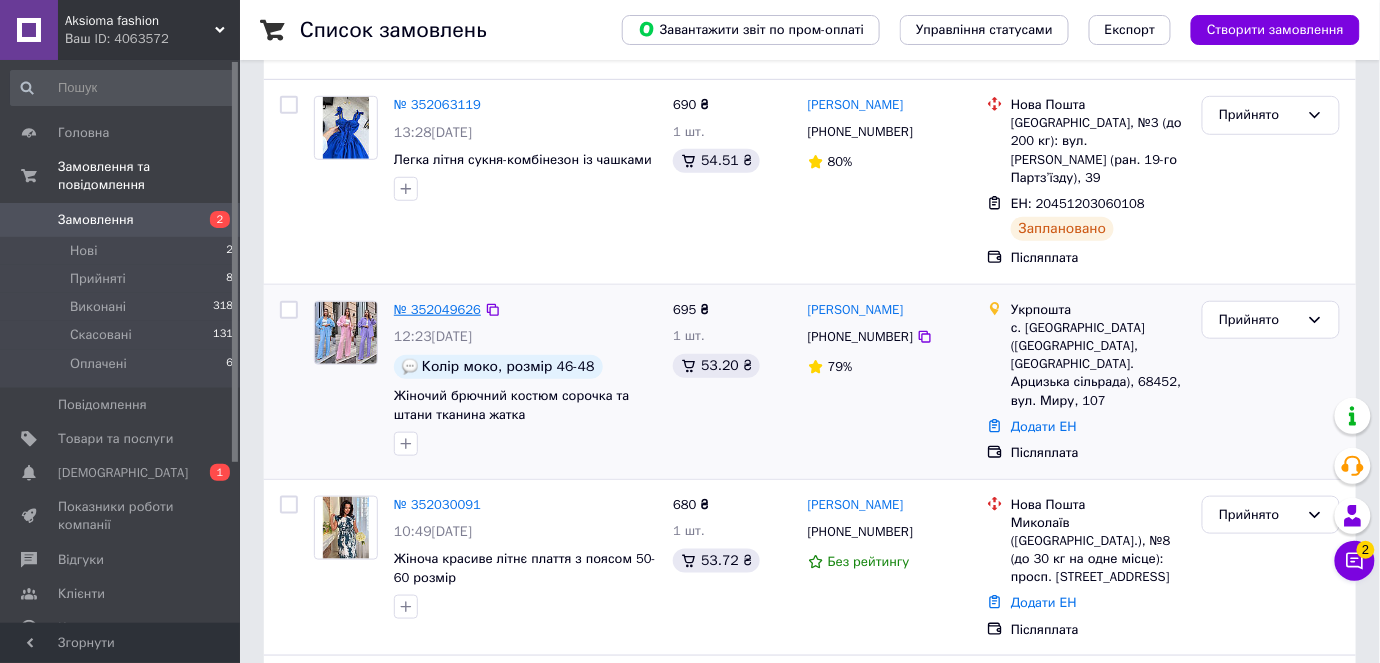 click on "№ 352049626" at bounding box center [437, 309] 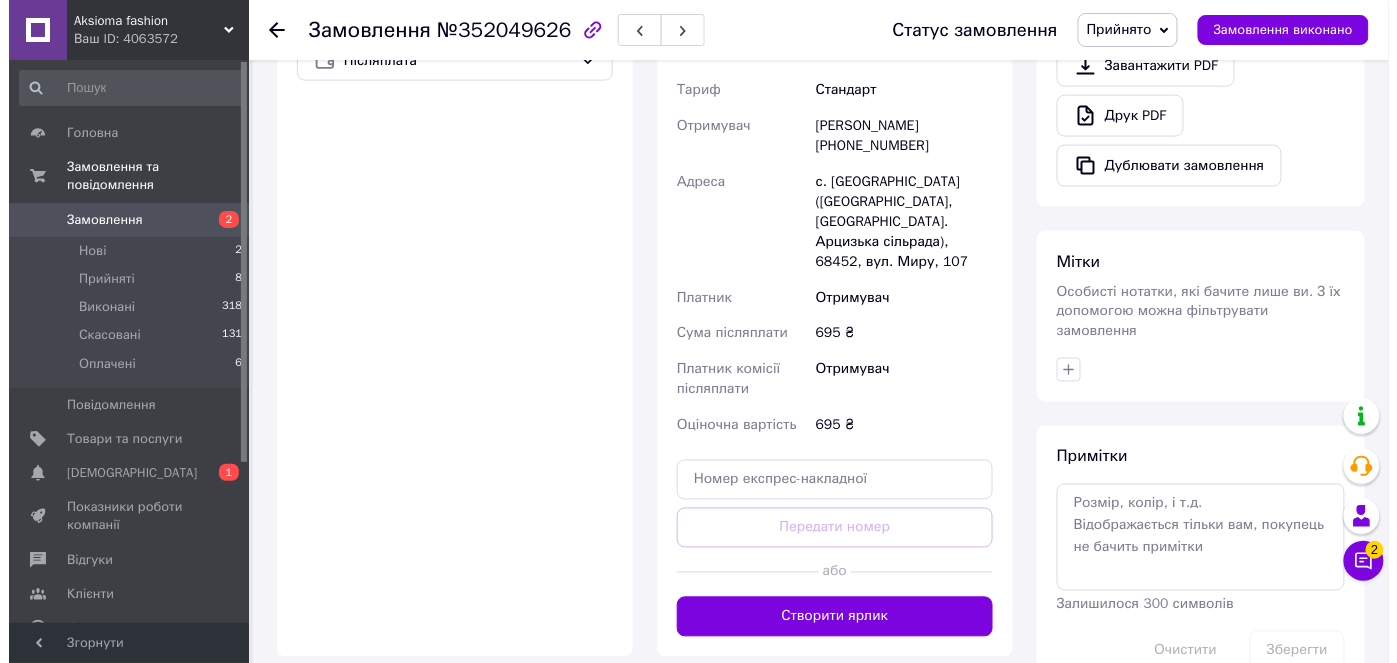 scroll, scrollTop: 0, scrollLeft: 0, axis: both 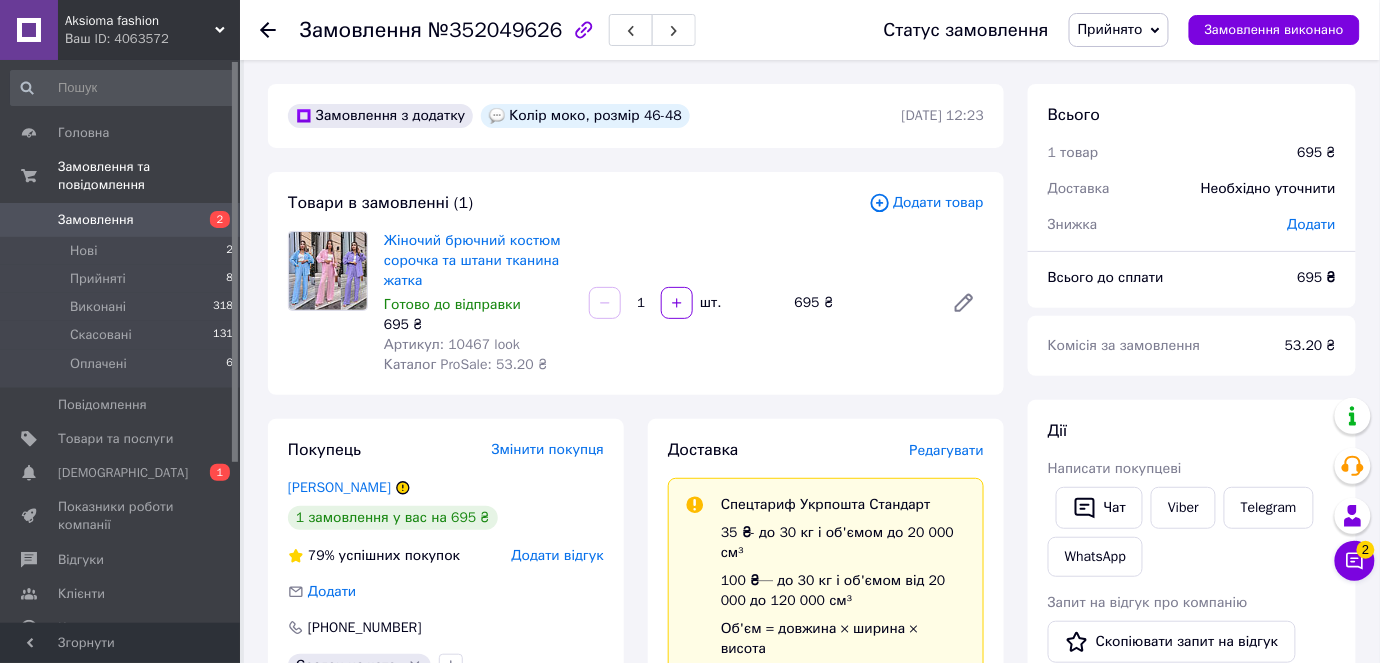 click on "Редагувати" at bounding box center [947, 450] 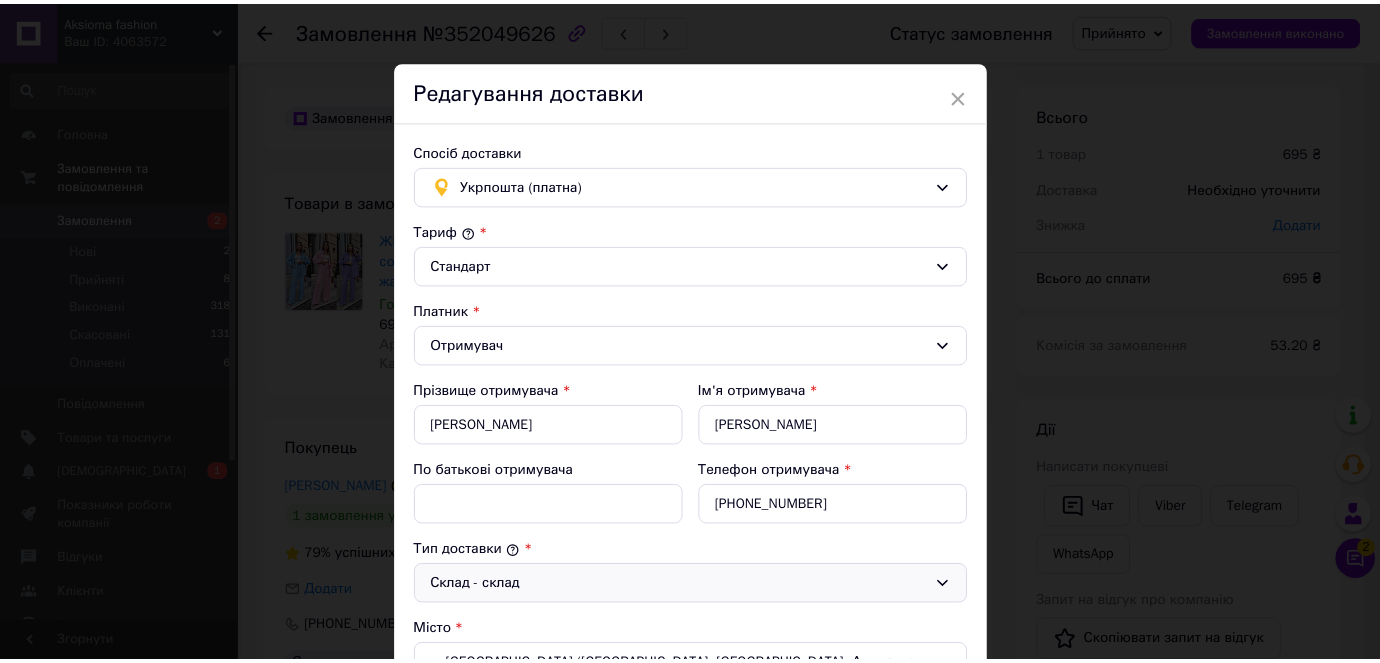 scroll, scrollTop: 0, scrollLeft: 0, axis: both 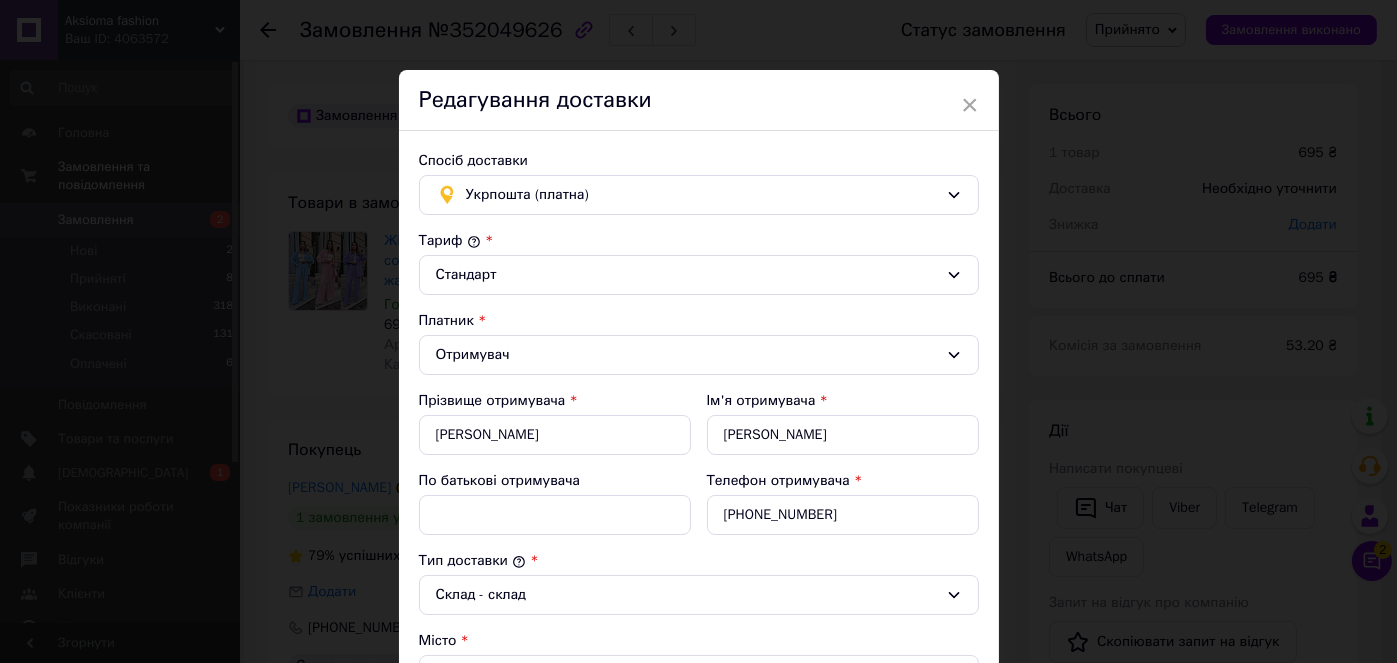 drag, startPoint x: 1150, startPoint y: 243, endPoint x: 780, endPoint y: 53, distance: 415.93268 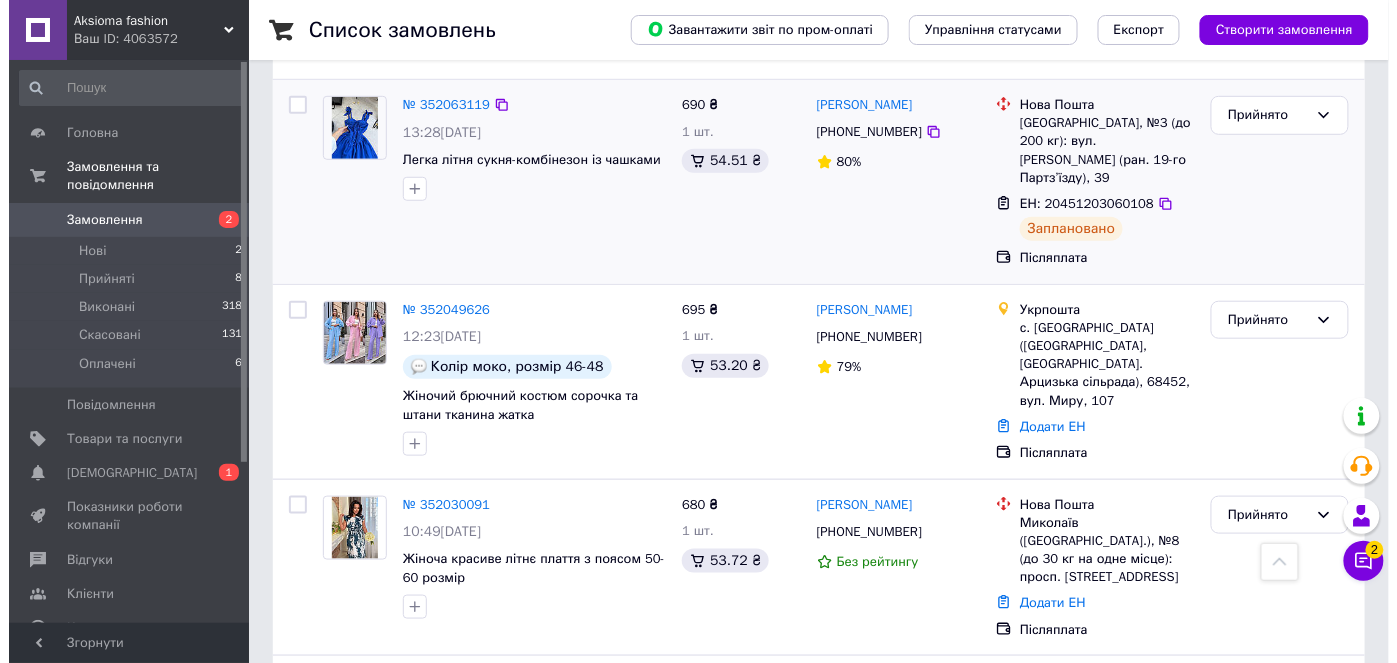 scroll, scrollTop: 148, scrollLeft: 0, axis: vertical 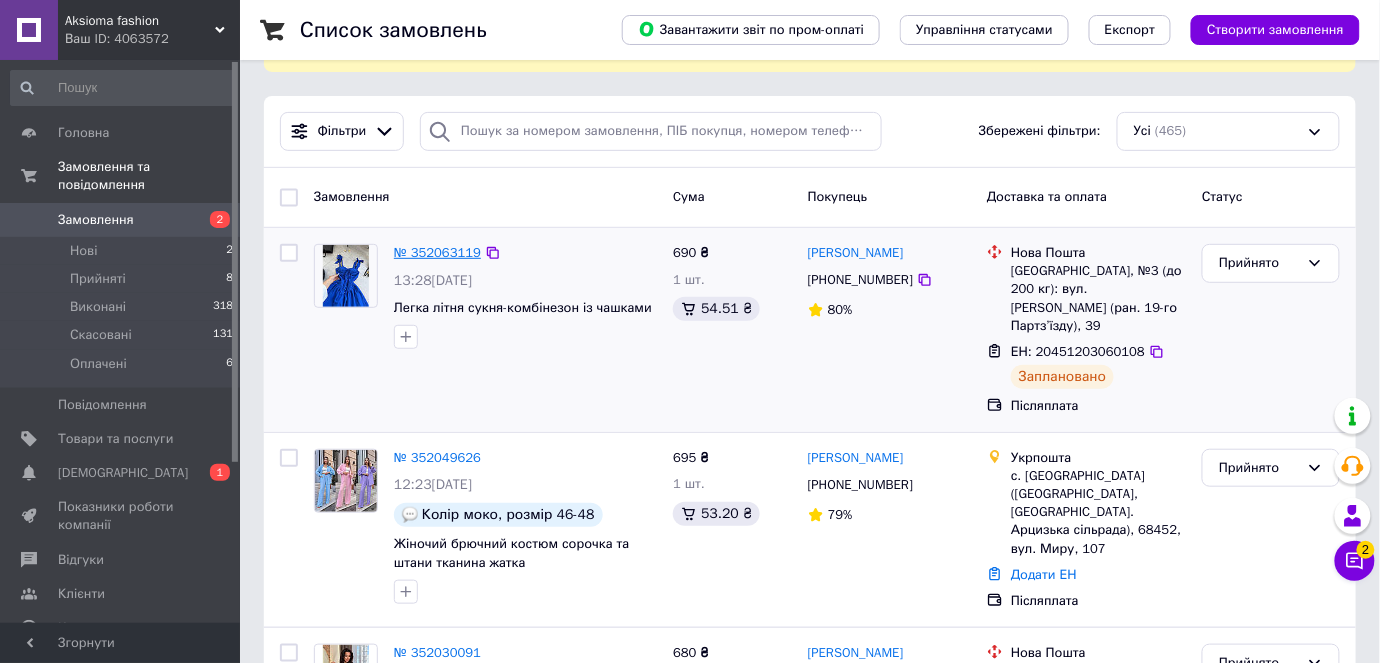 click on "№ 352063119" at bounding box center [437, 252] 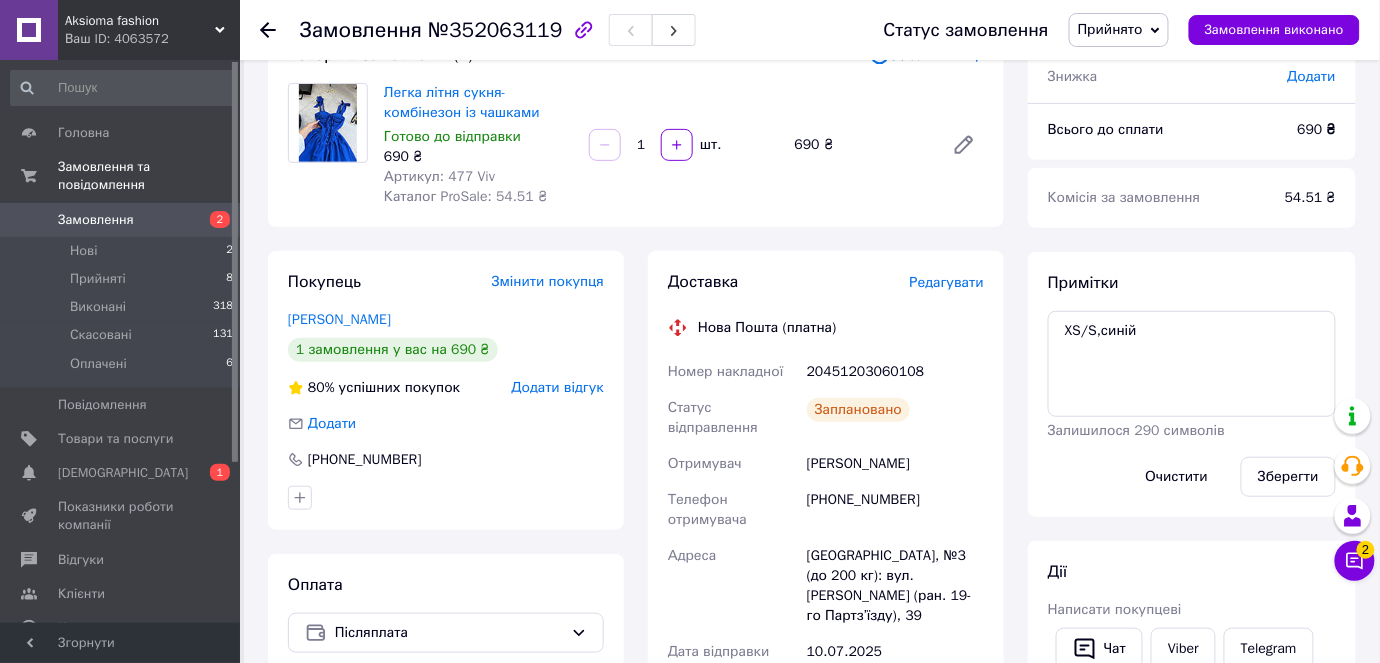 click on "Редагувати" at bounding box center [947, 282] 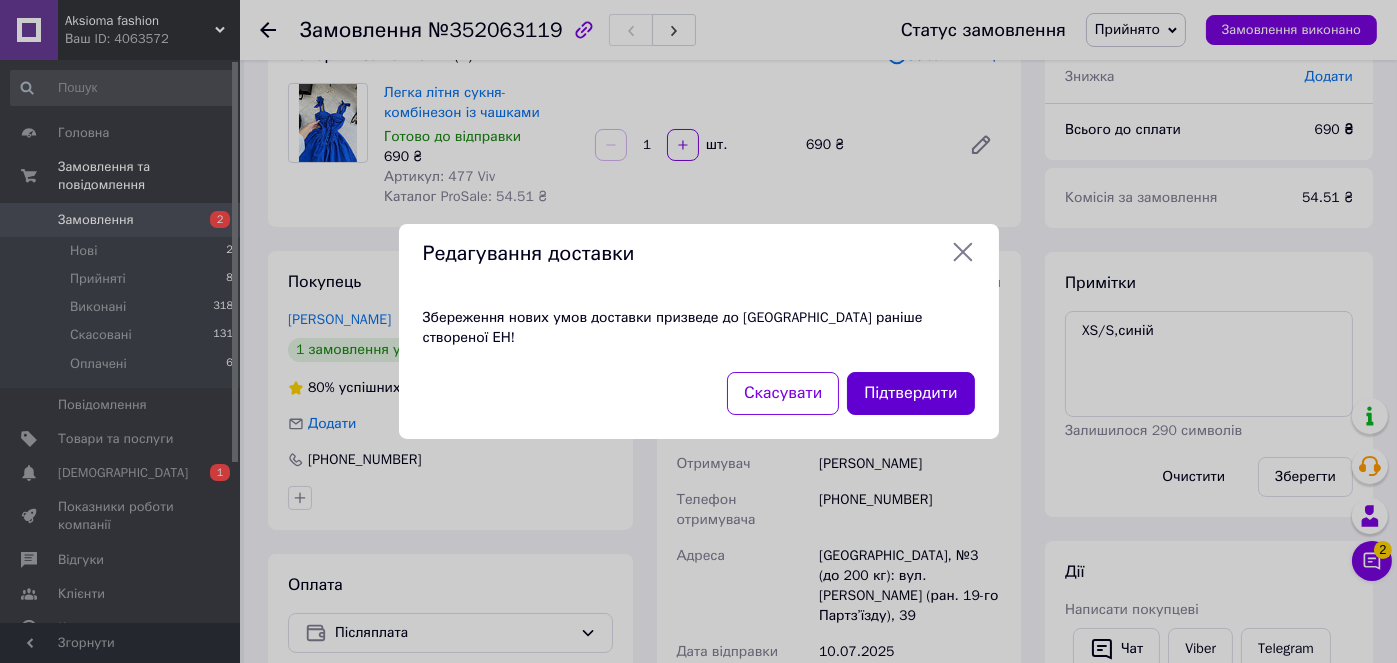 click on "Підтвердити" at bounding box center [910, 393] 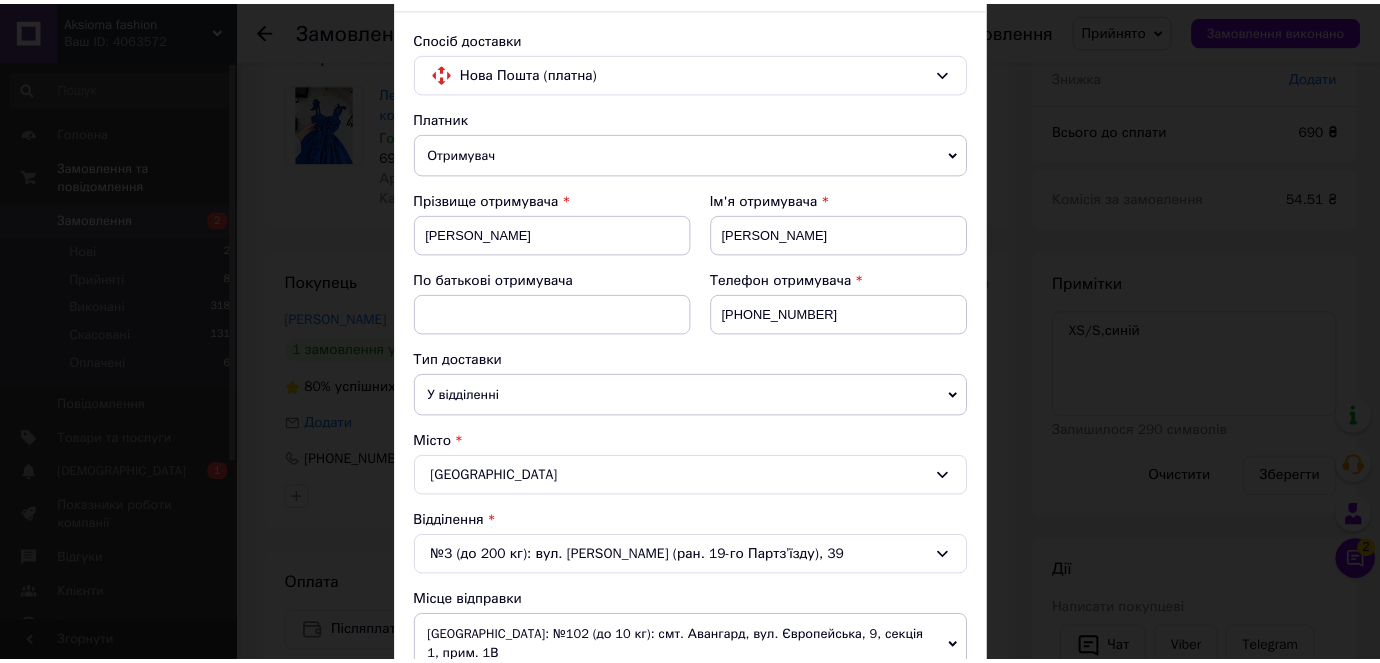 scroll, scrollTop: 0, scrollLeft: 0, axis: both 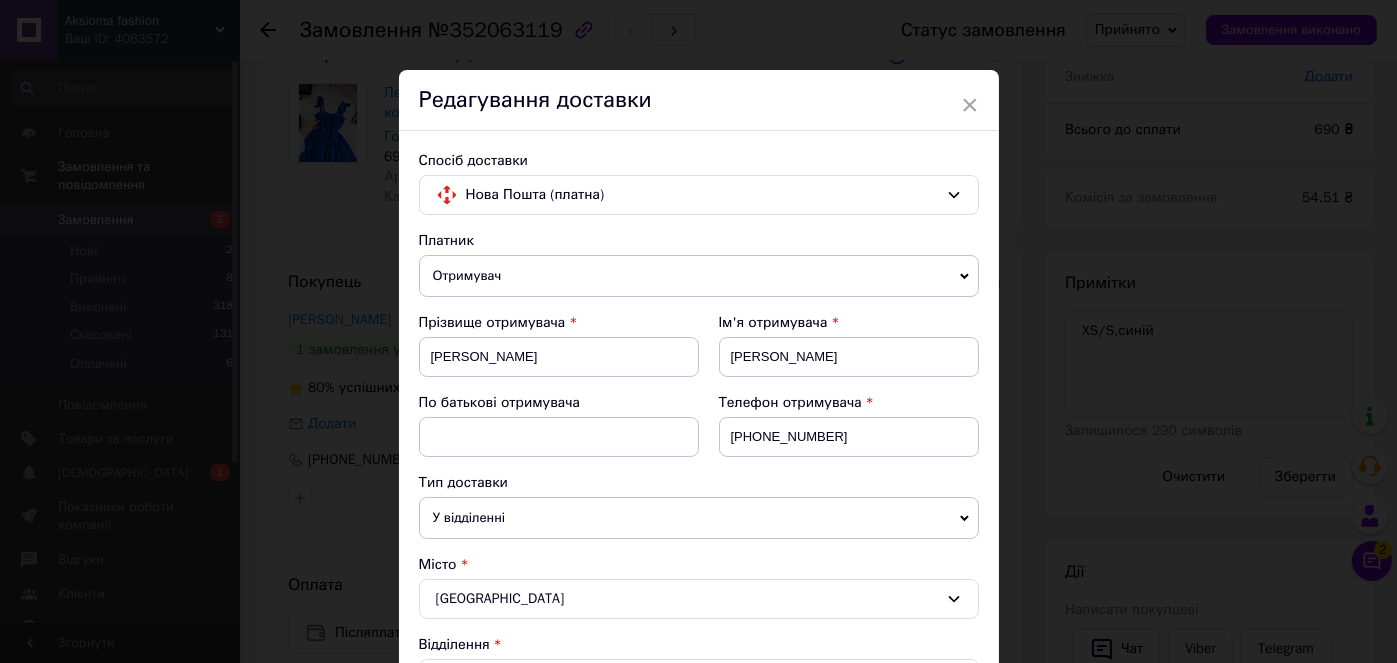 click on "× Редагування доставки Спосіб доставки Нова Пошта (платна) Платник Отримувач Відправник Прізвище отримувача [PERSON_NAME] Ім'я отримувача [PERSON_NAME] батькові отримувача Телефон отримувача [PHONE_NUMBER] Тип доставки У відділенні Кур'єром В поштоматі Місто [GEOGRAPHIC_DATA] Відділення №3 (до 200 кг): вул. [PERSON_NAME] (ран. 19-го Партз’їзду), 39 Місце відправки [GEOGRAPHIC_DATA]: №102 (до 10 кг): смт. Авангард, вул. Європейська, 9, секція 1, прим. 1В Немає збігів. Спробуйте змінити умови пошуку Додати ще місце відправки Тип посилки Вантаж Документи Номер упаковки (не обов'язково) 690 [DATE] < 2025 > < >" at bounding box center (698, 331) 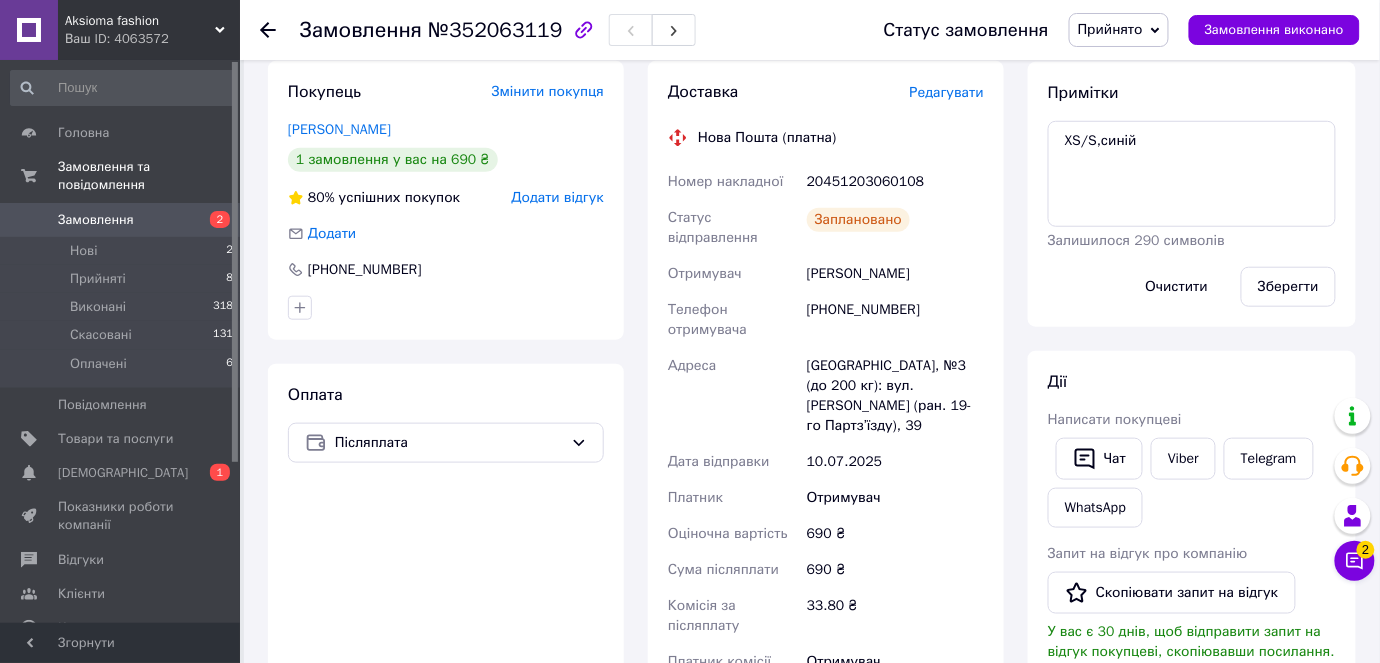 scroll, scrollTop: 0, scrollLeft: 0, axis: both 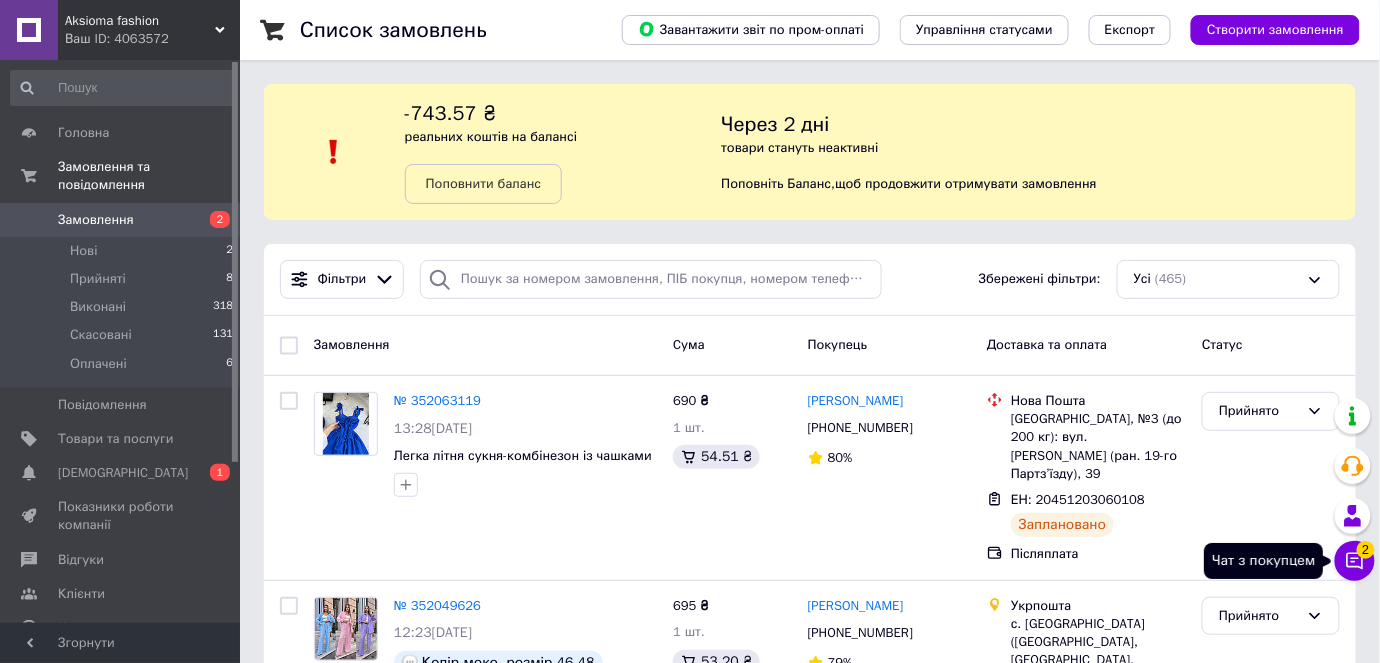 click on "Чат з покупцем 2" at bounding box center [1355, 561] 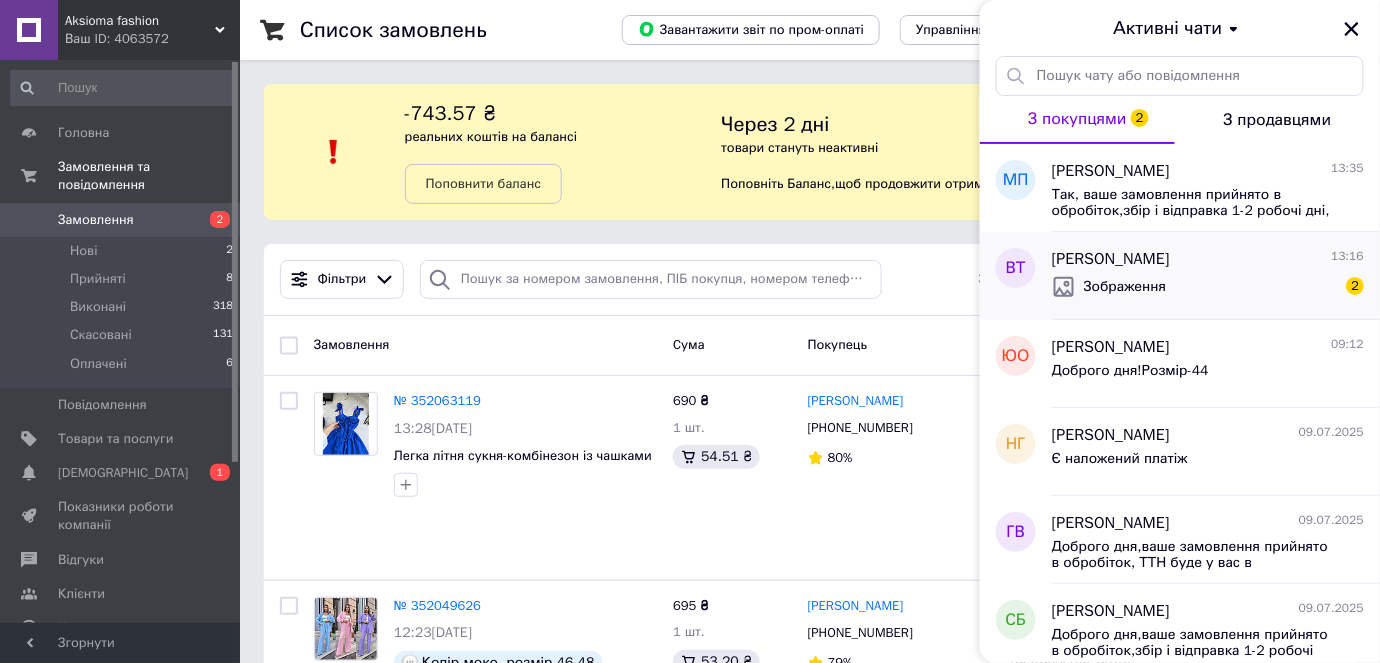 click on "Зображення 2" at bounding box center [1208, 287] 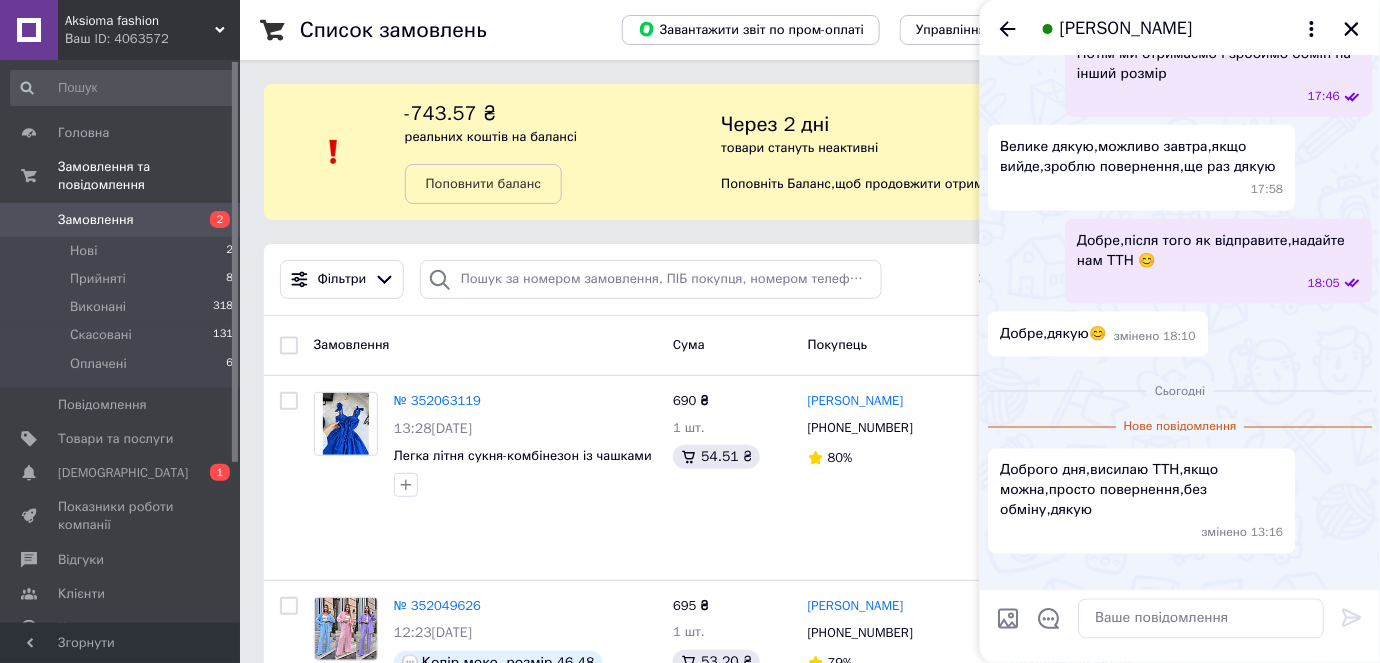 scroll, scrollTop: 937, scrollLeft: 0, axis: vertical 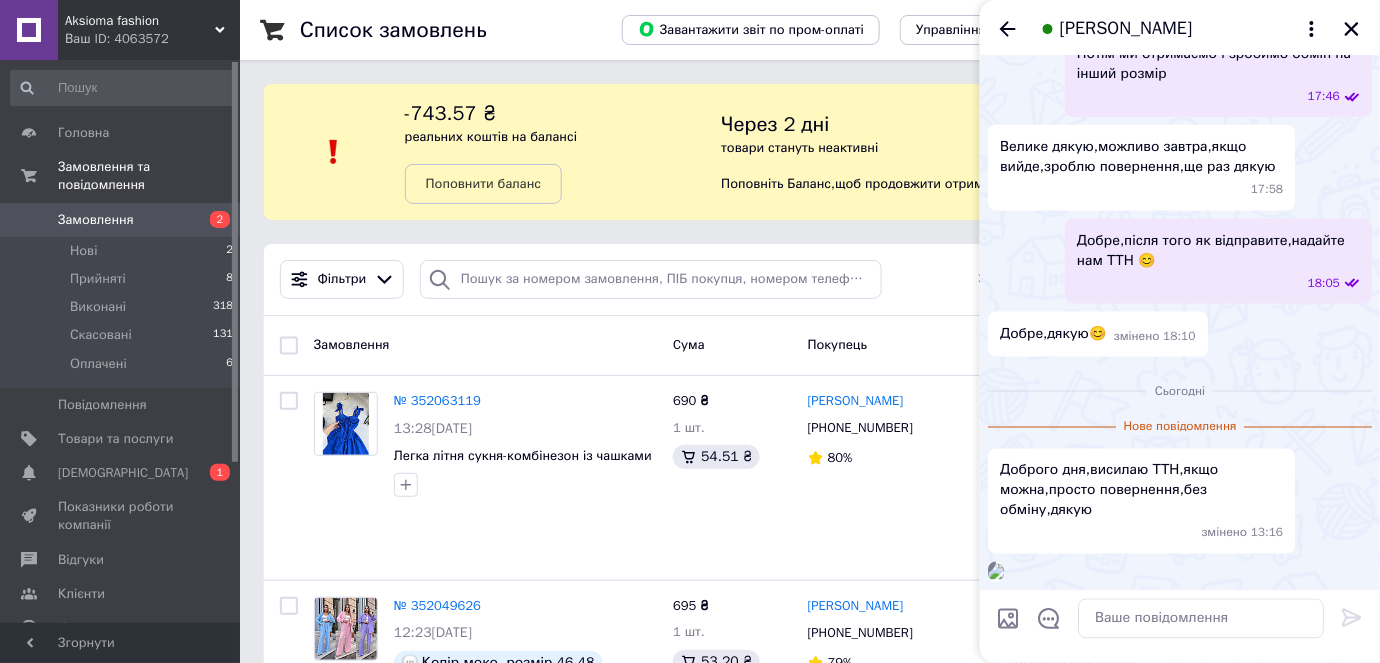 click at bounding box center [996, 572] 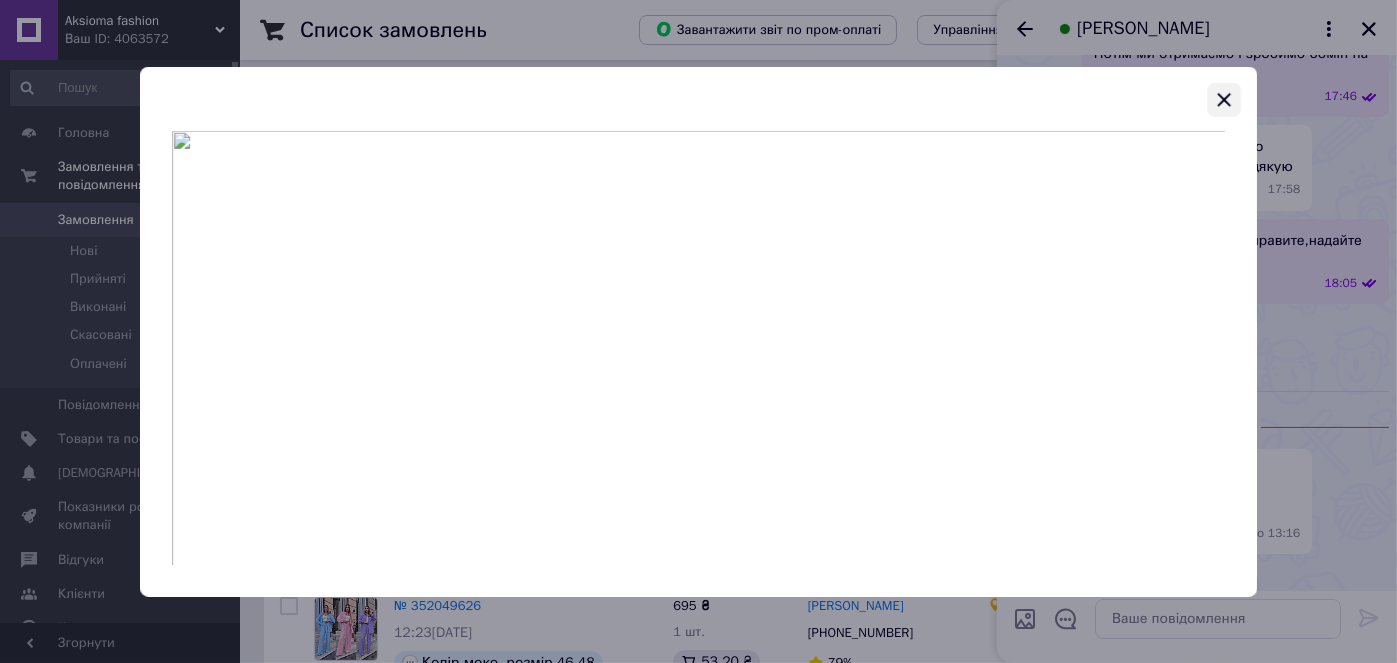click 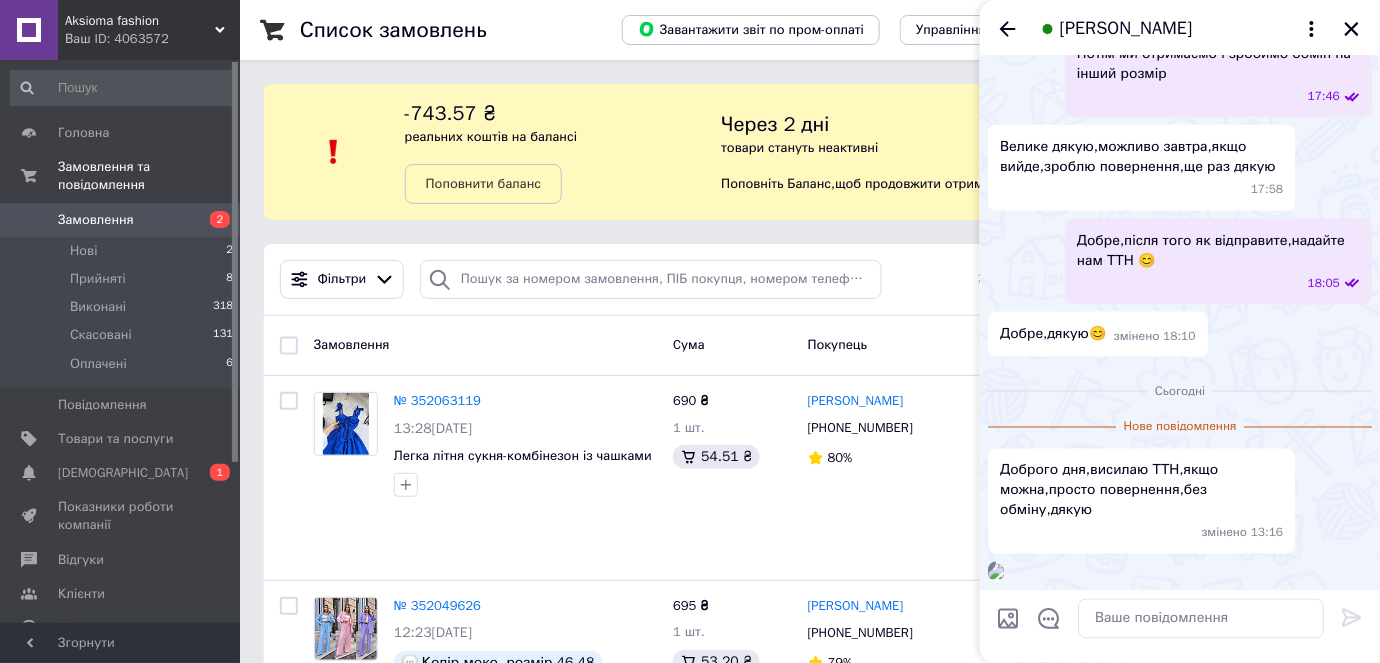 scroll, scrollTop: 937, scrollLeft: 0, axis: vertical 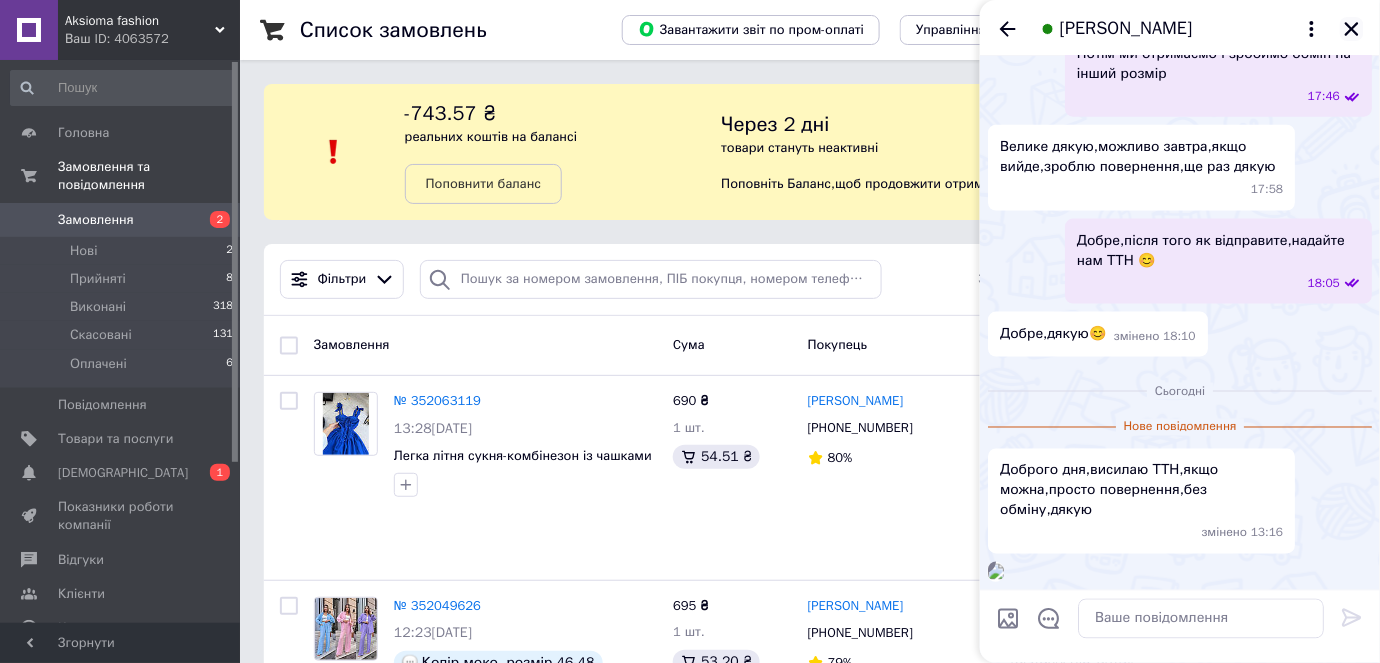 click 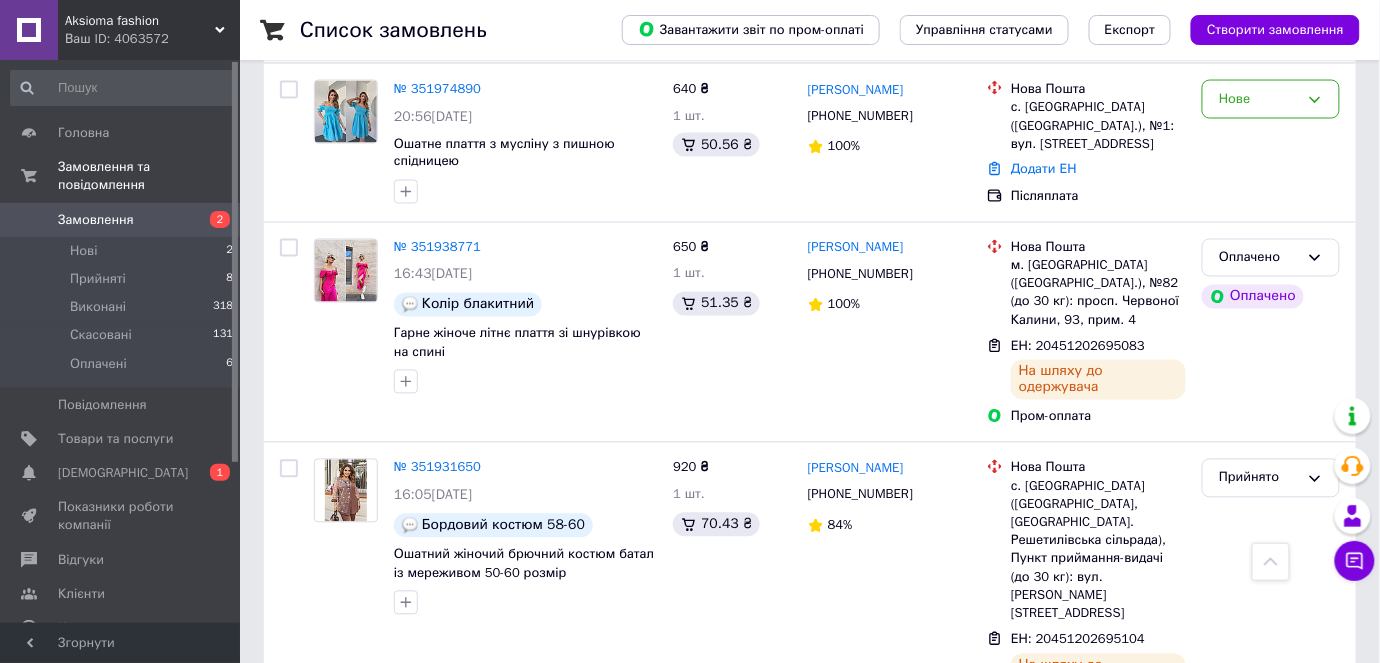 scroll, scrollTop: 1037, scrollLeft: 0, axis: vertical 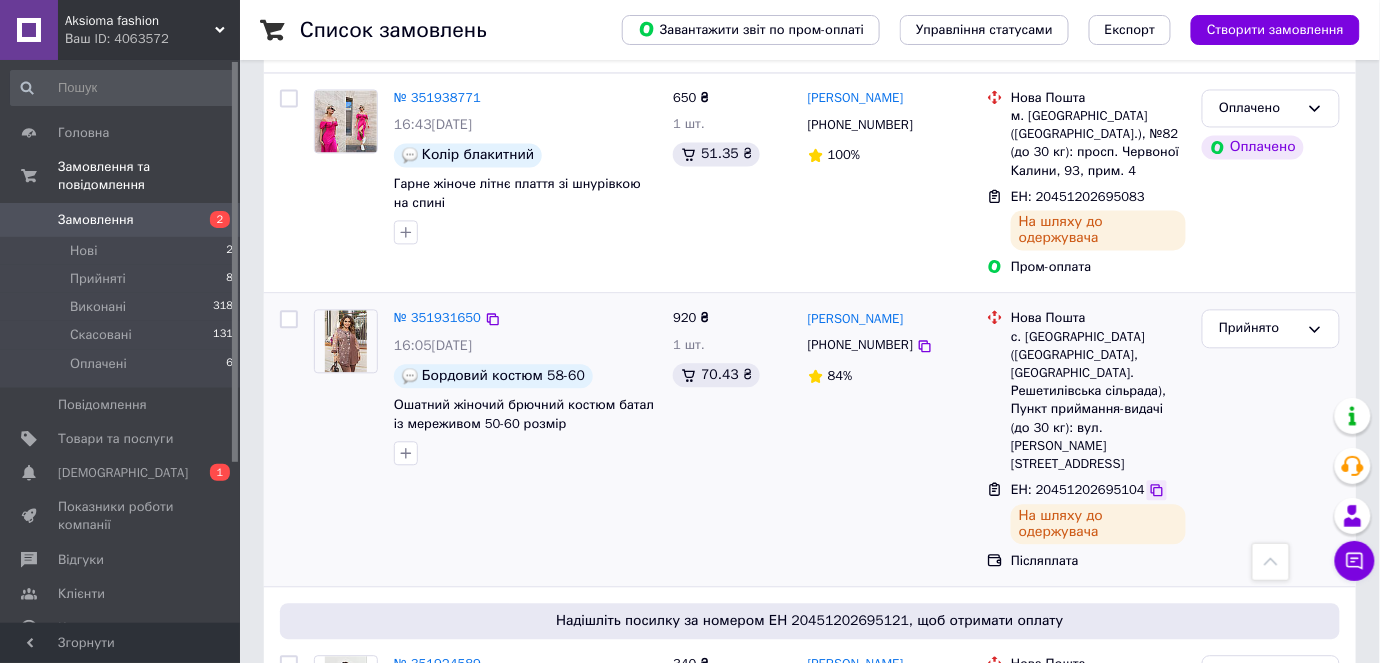click 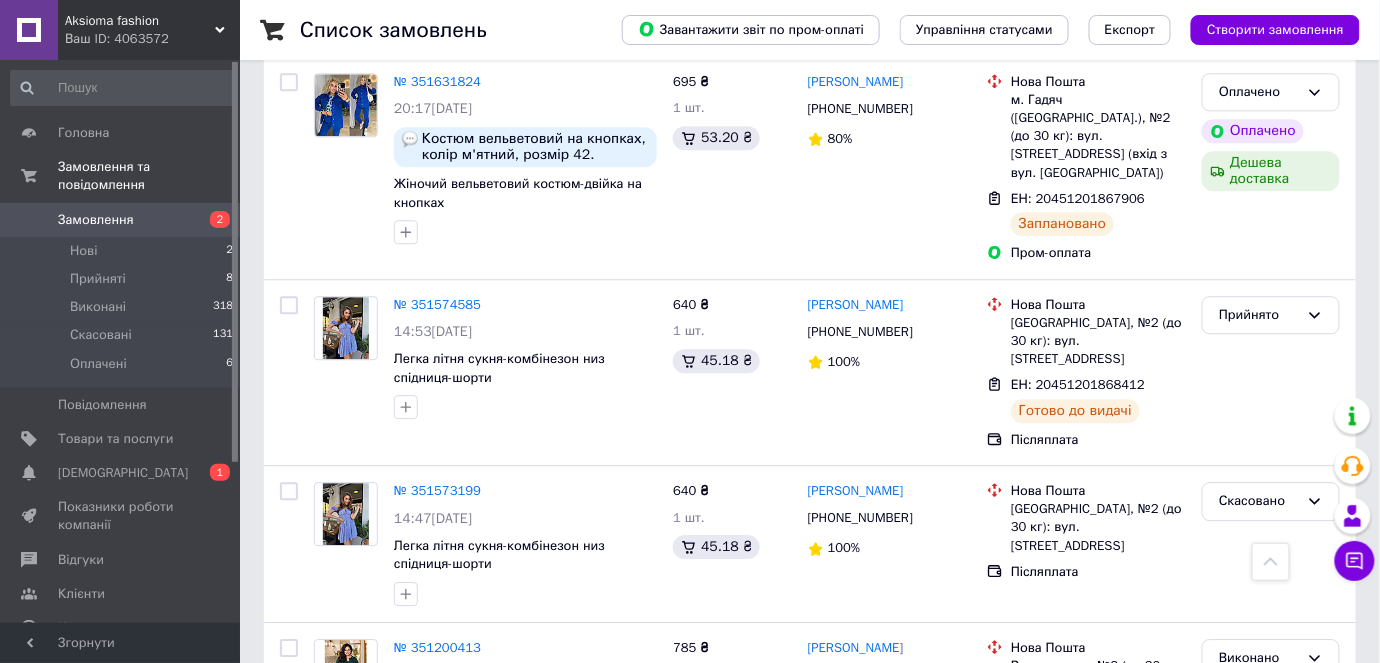 scroll, scrollTop: 3259, scrollLeft: 0, axis: vertical 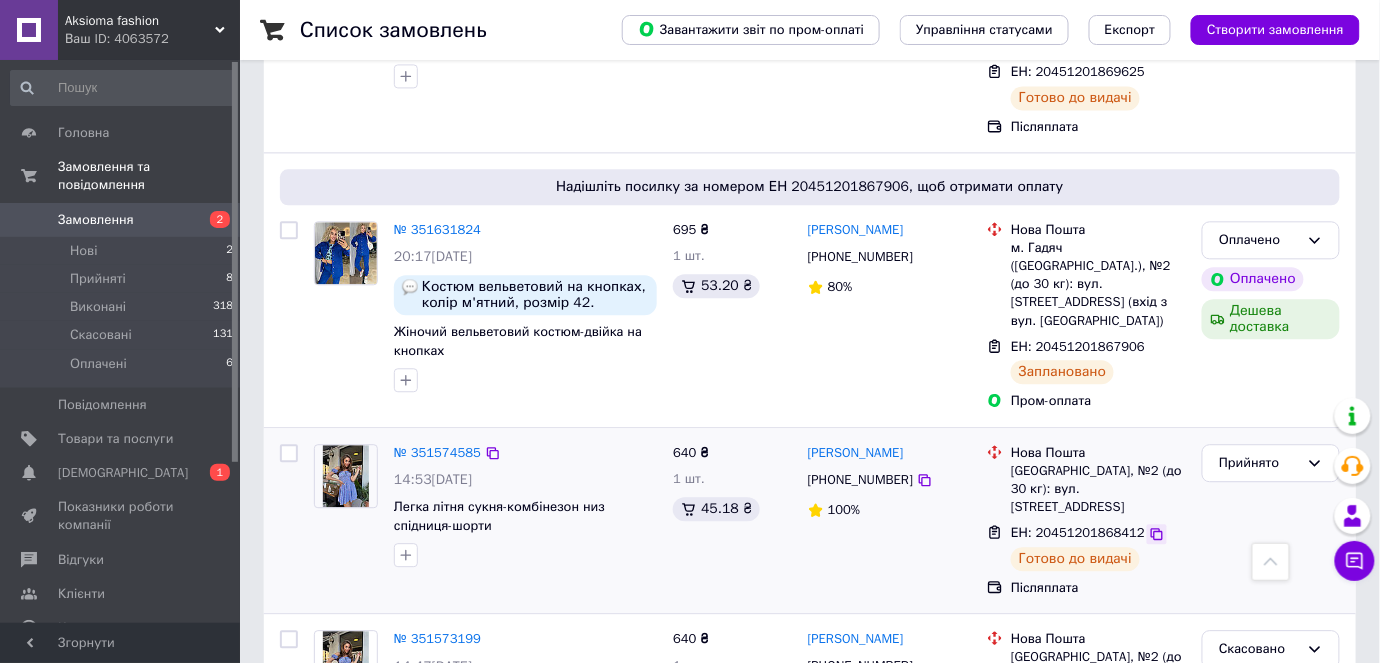 click 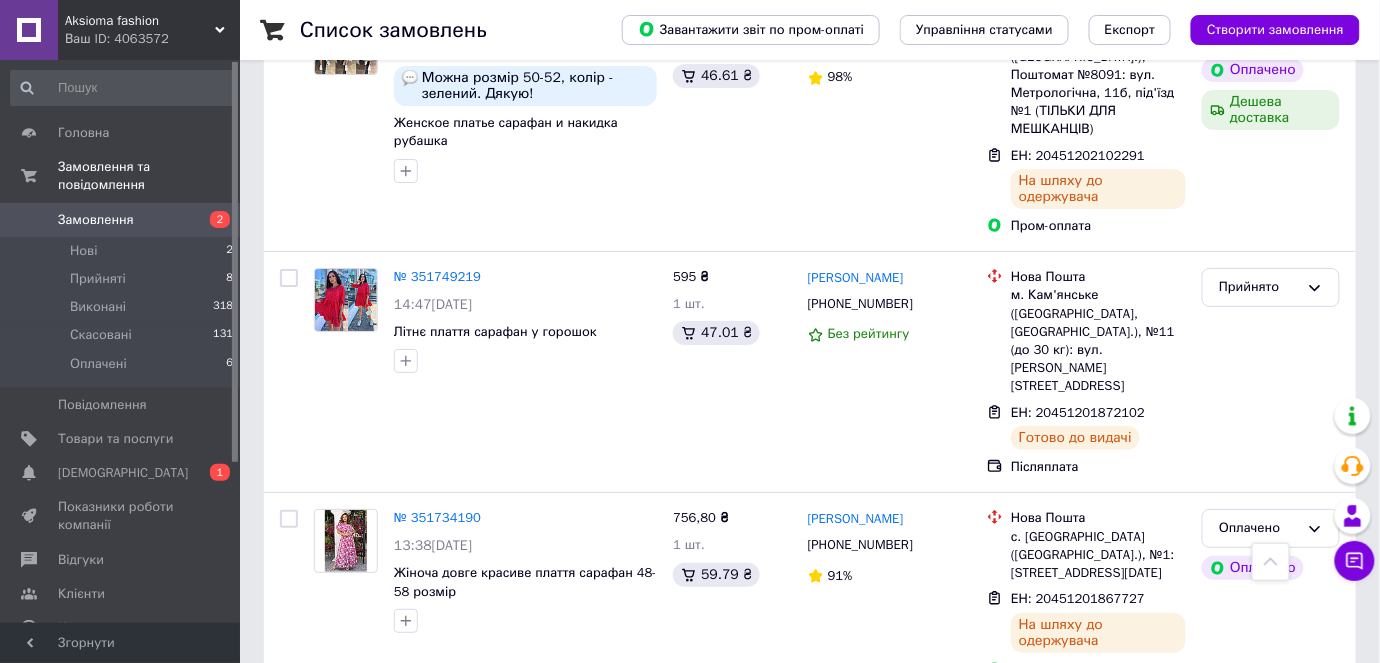 scroll, scrollTop: 1956, scrollLeft: 0, axis: vertical 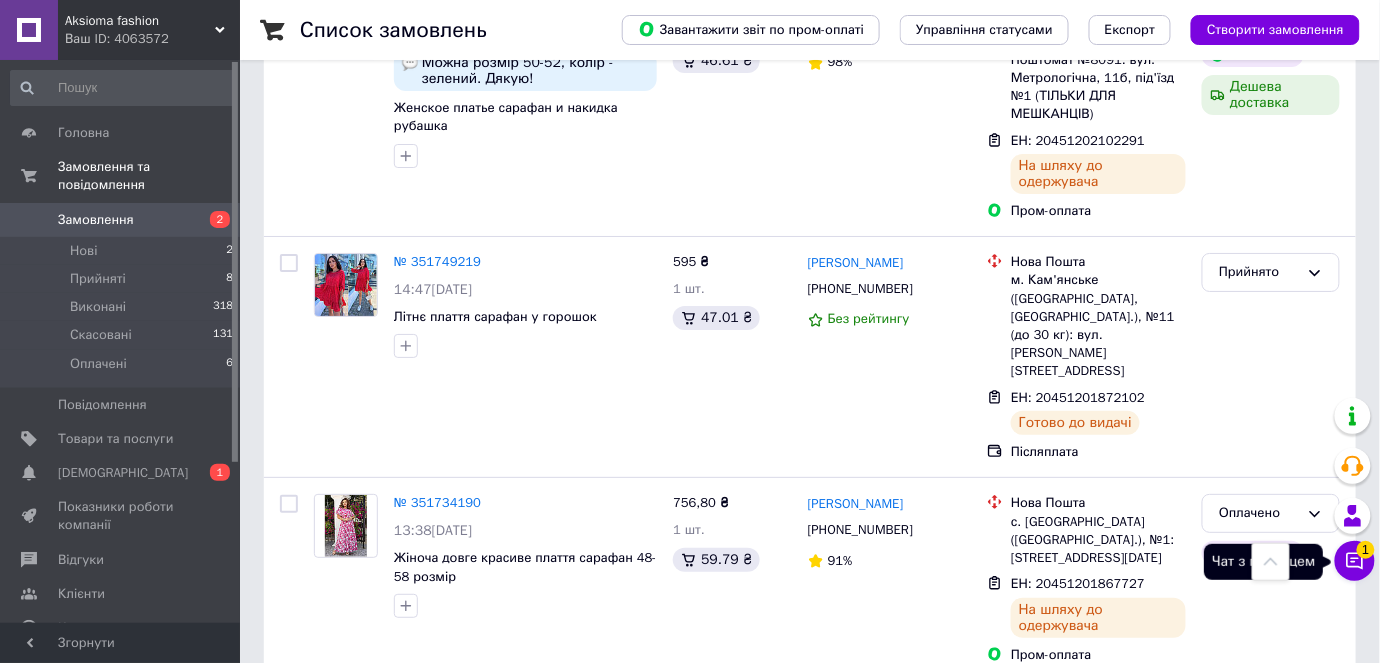click 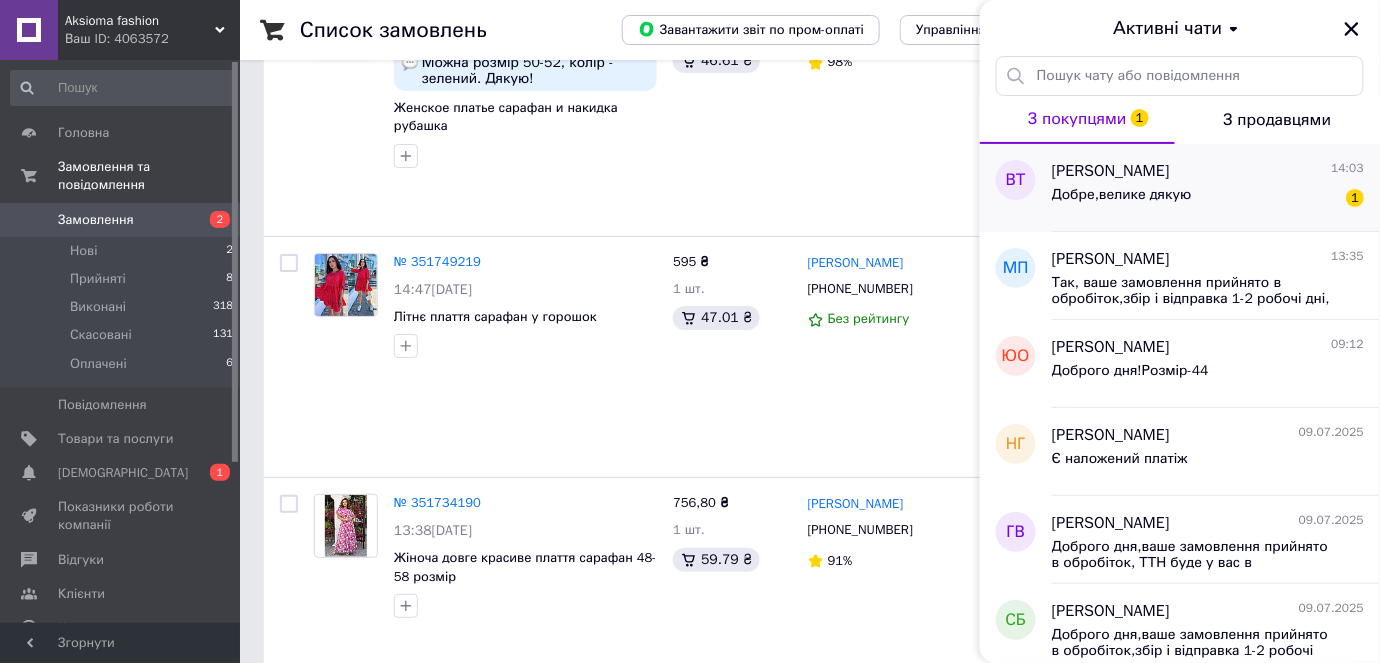 click on "Добре,велике дякую 1" at bounding box center (1208, 199) 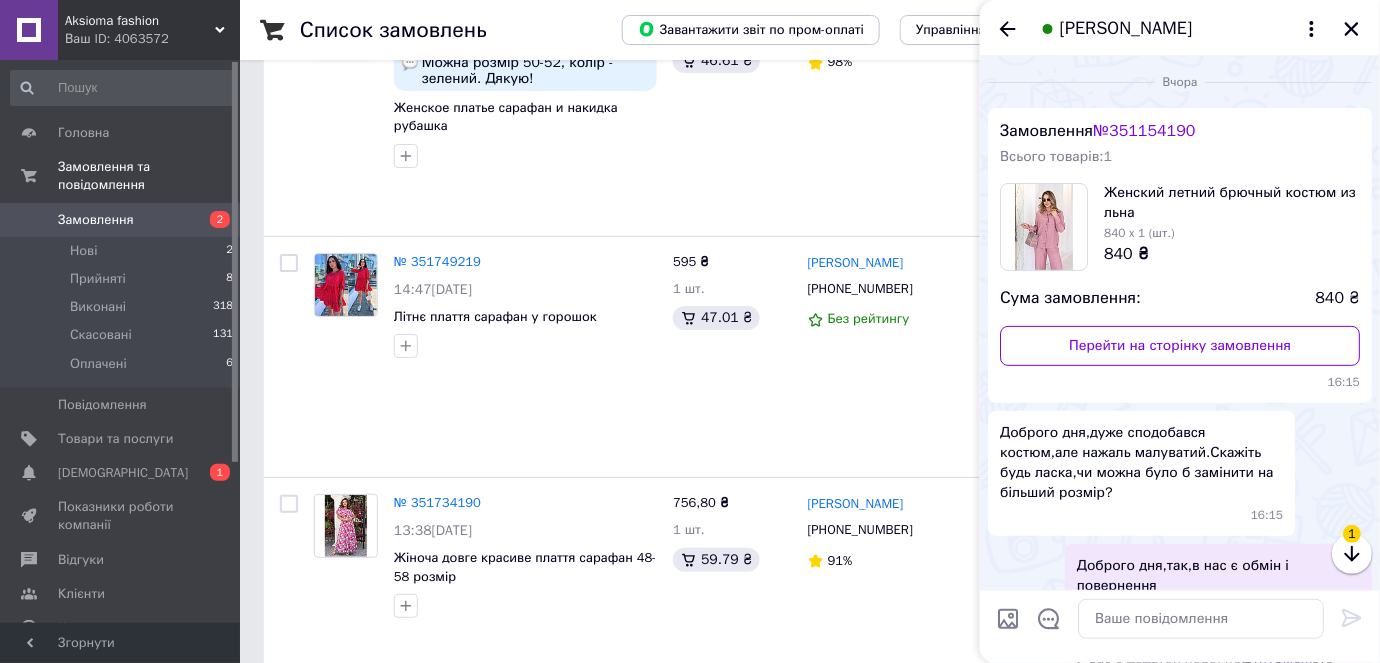 scroll, scrollTop: 1180, scrollLeft: 0, axis: vertical 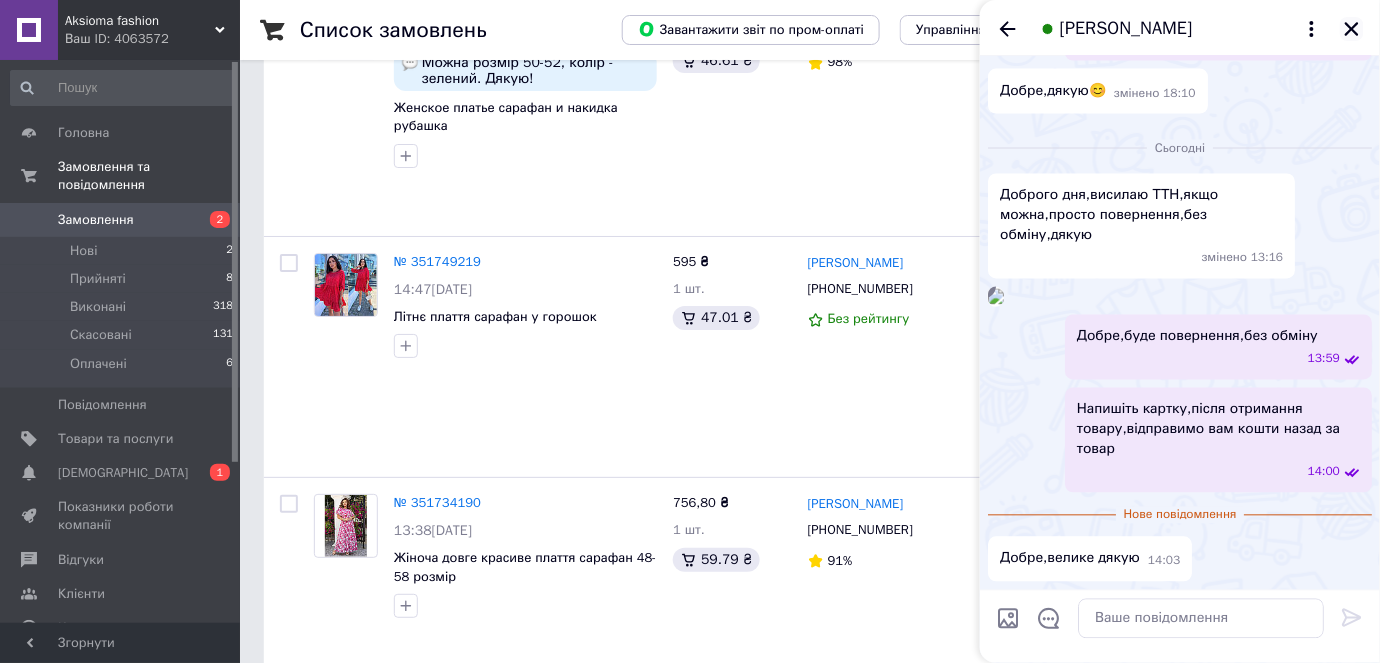 click 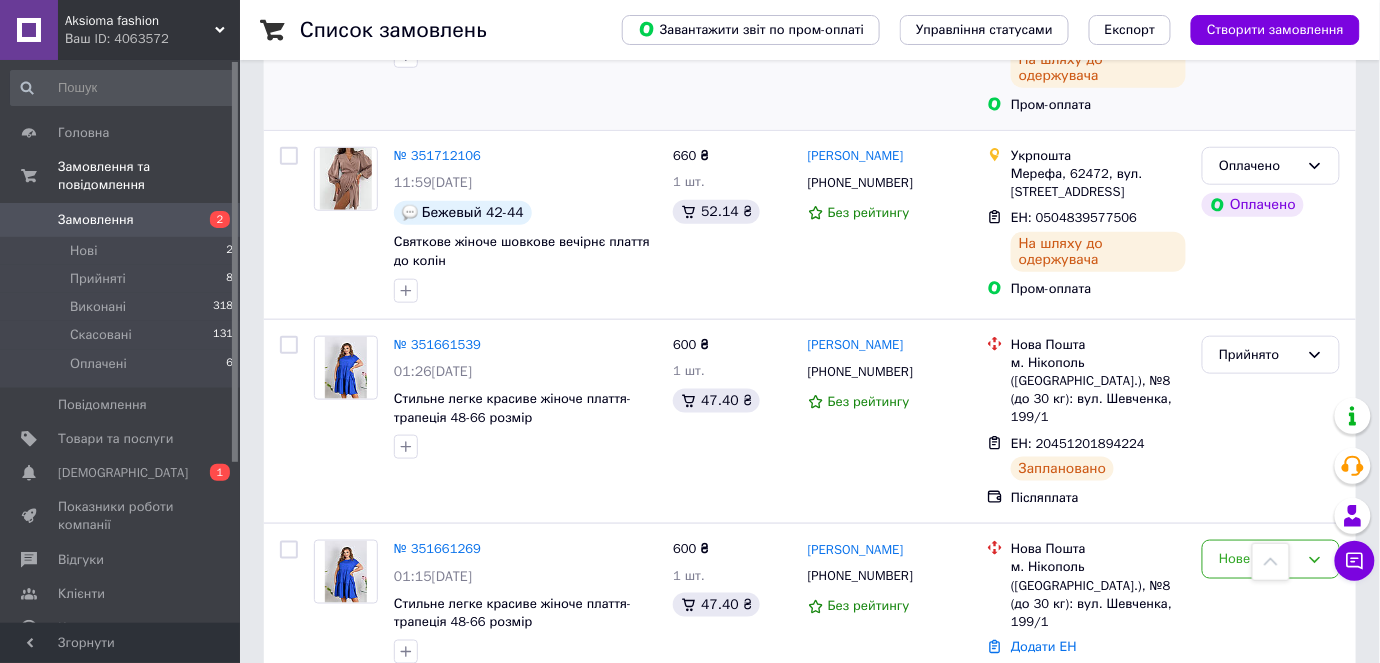 scroll, scrollTop: 2549, scrollLeft: 0, axis: vertical 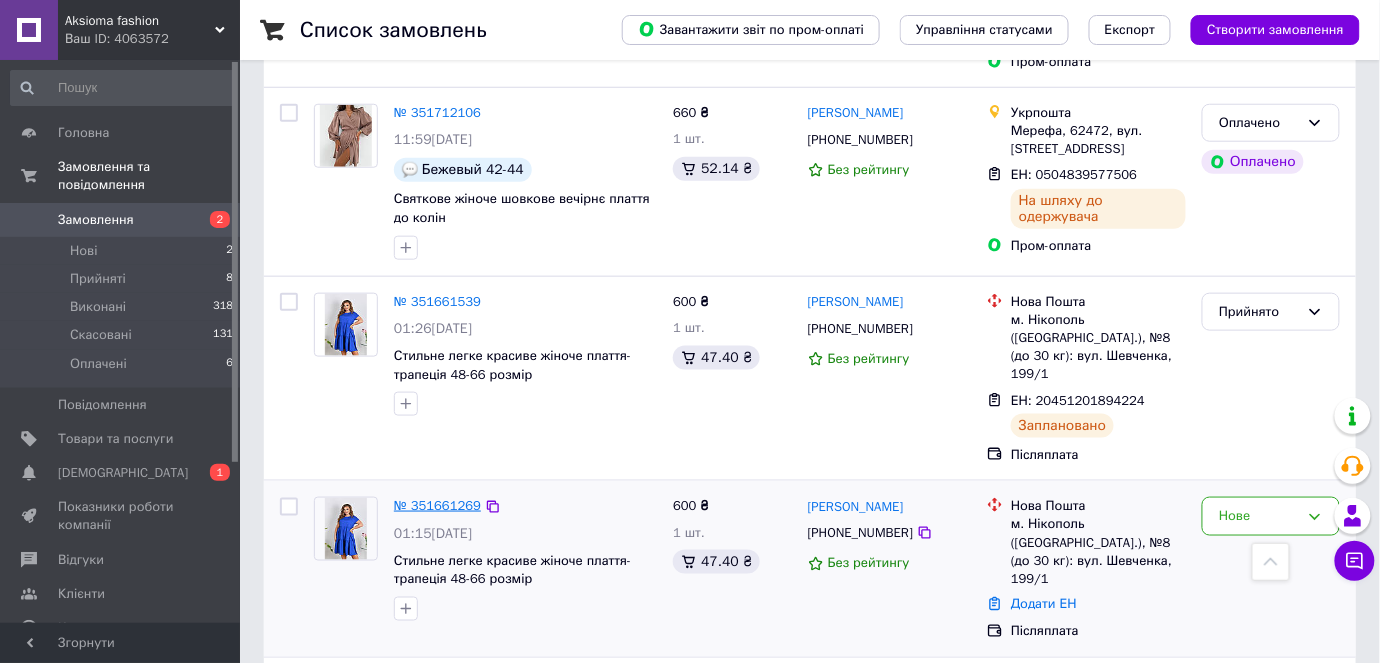click on "№ 351661269" at bounding box center (437, 505) 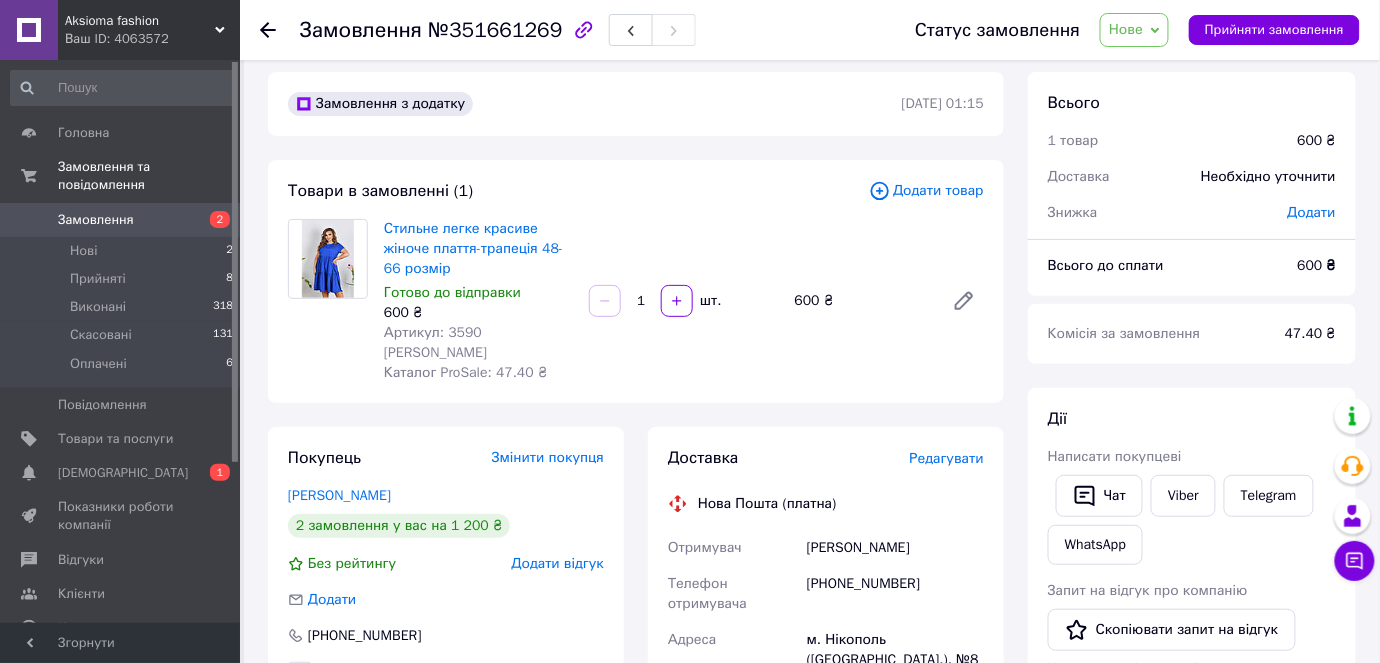 scroll, scrollTop: 0, scrollLeft: 0, axis: both 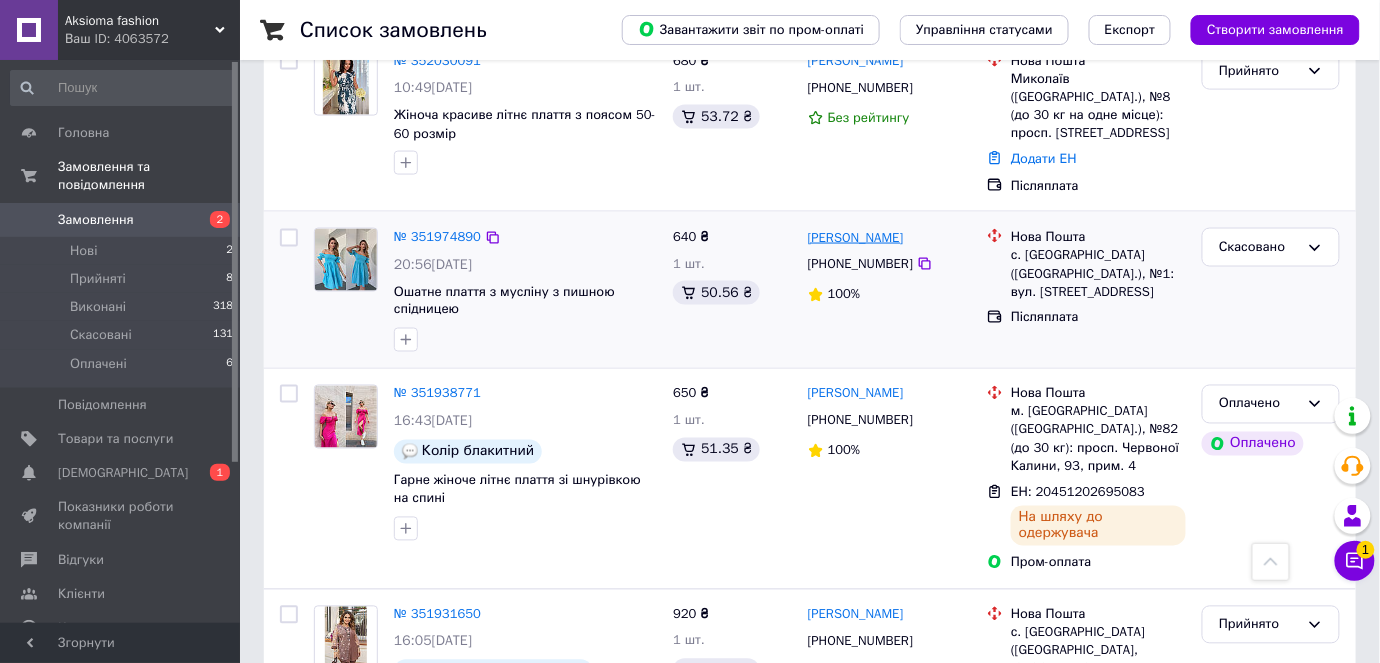 click on "[PERSON_NAME]" at bounding box center (856, 238) 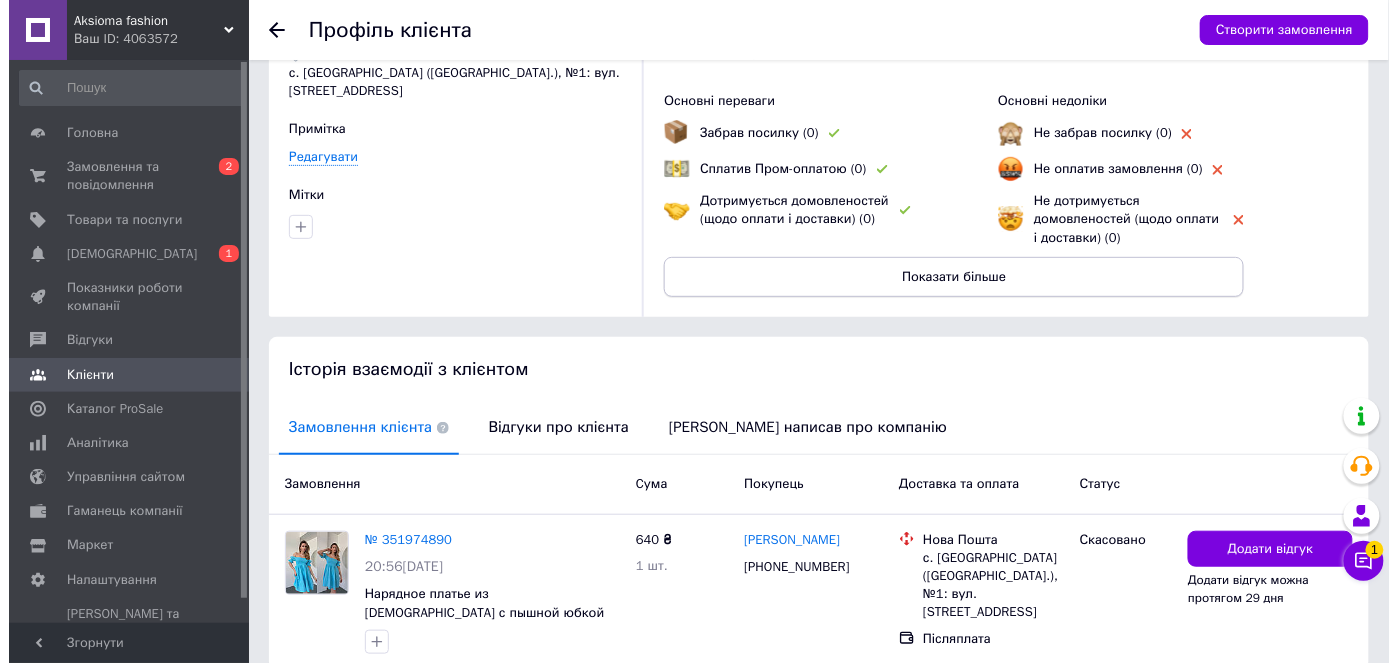 scroll, scrollTop: 203, scrollLeft: 0, axis: vertical 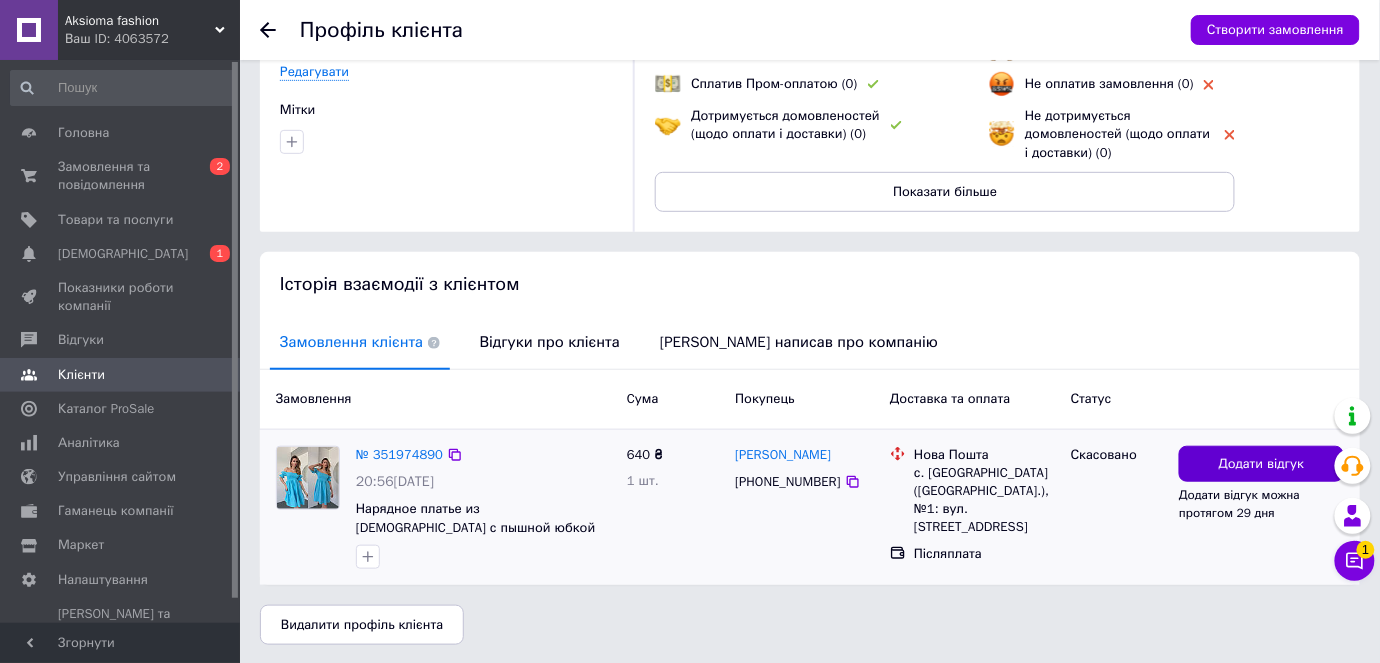 click on "Додати відгук" at bounding box center [1262, 464] 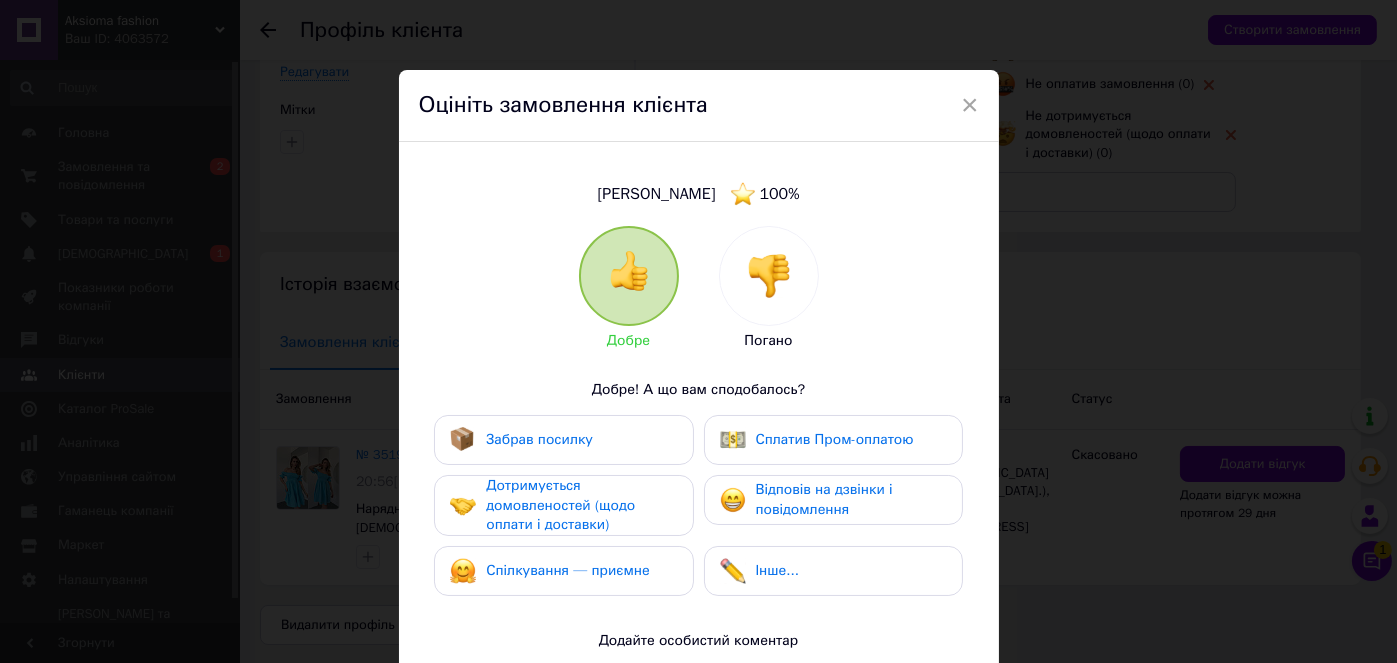 click at bounding box center [769, 276] 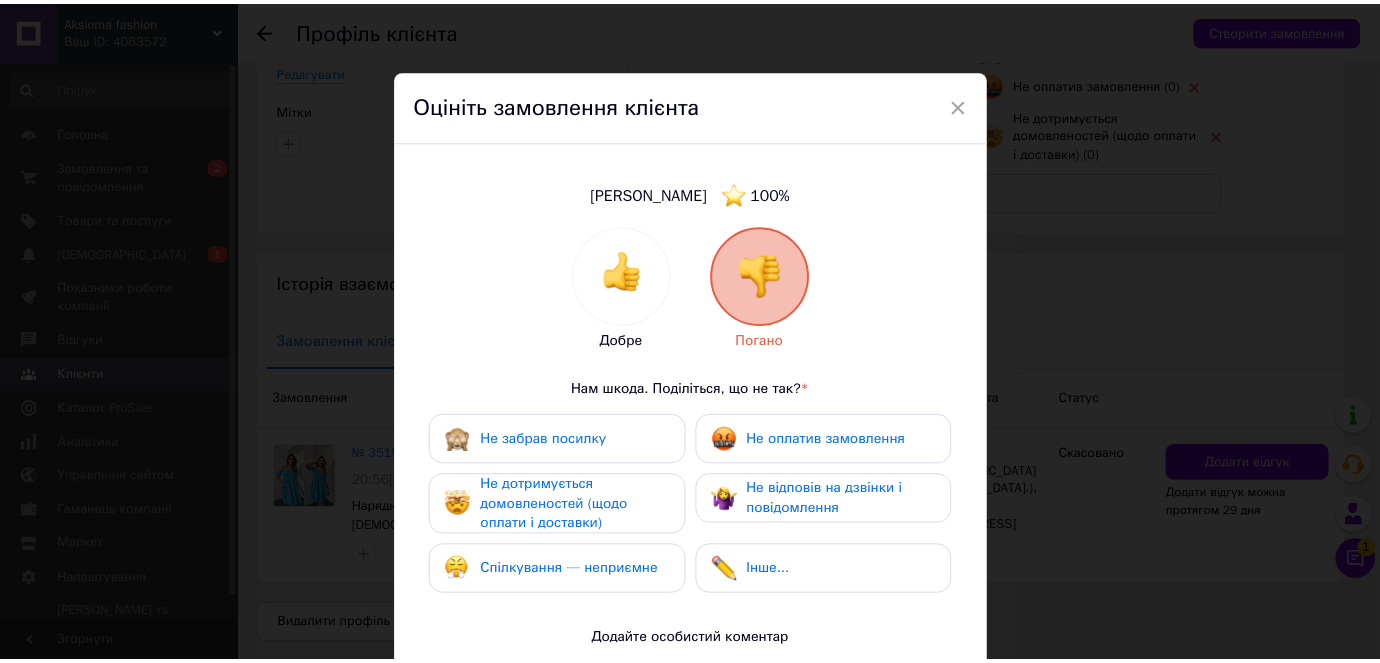 scroll, scrollTop: 296, scrollLeft: 0, axis: vertical 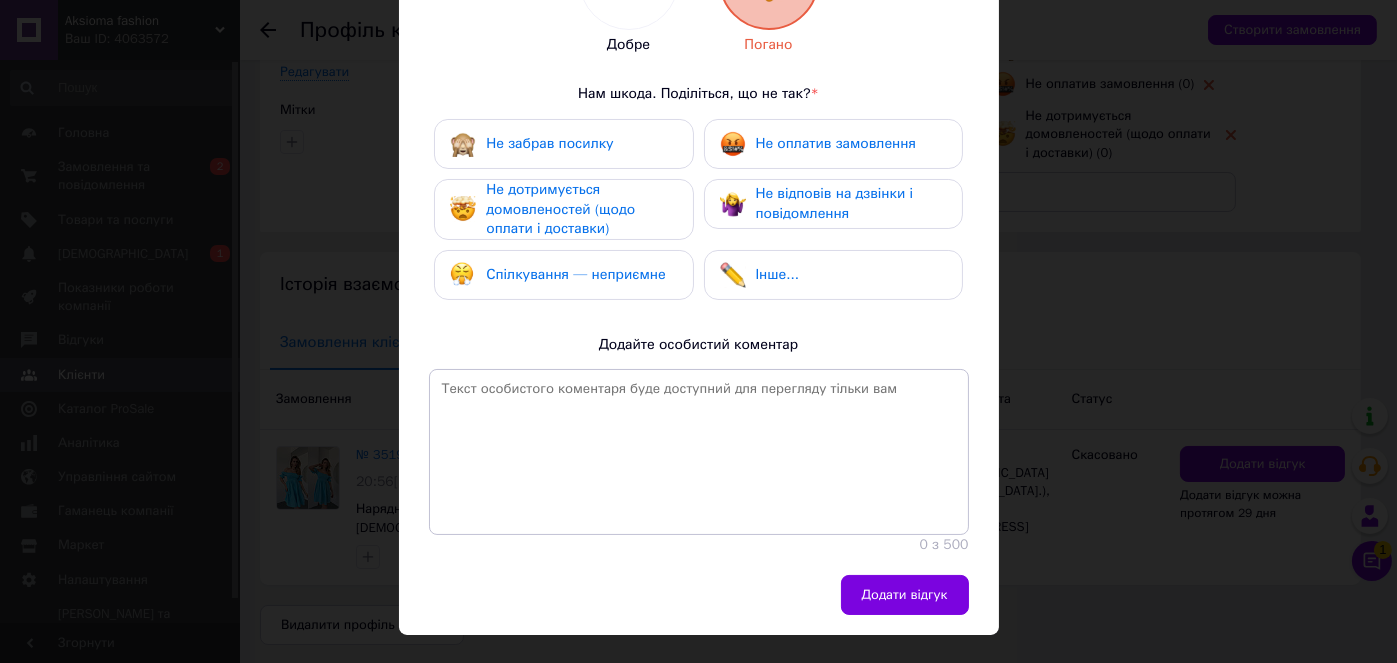click on "Не оплатив замовлення" at bounding box center [818, 144] 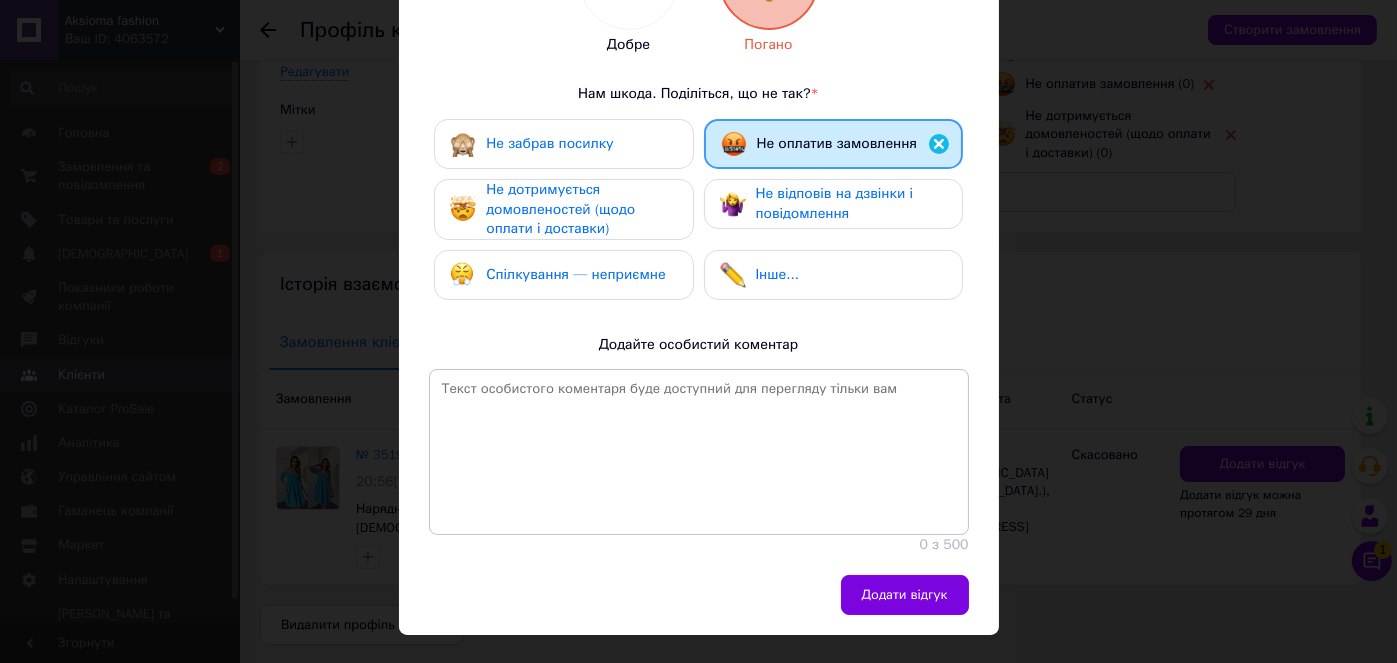 click on "Не дотримується домовленостей (щодо оплати і доставки)" at bounding box center (581, 209) 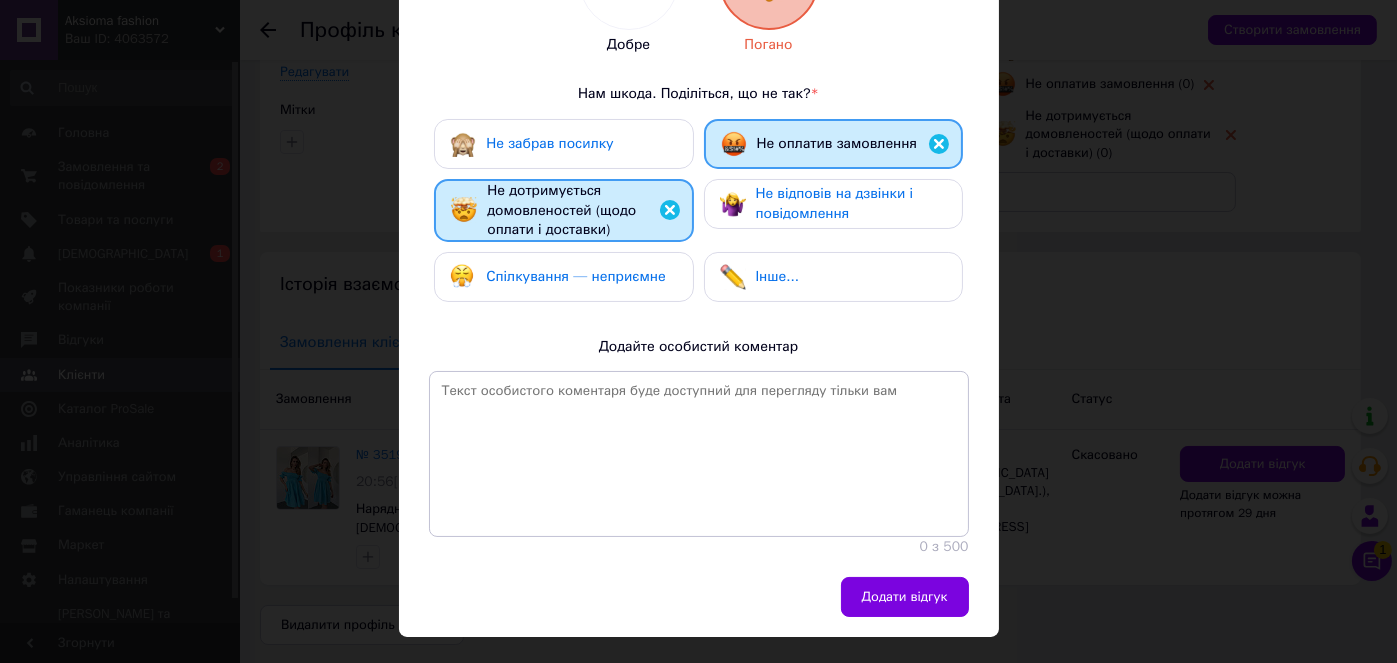 drag, startPoint x: 627, startPoint y: 283, endPoint x: 961, endPoint y: 499, distance: 397.75873 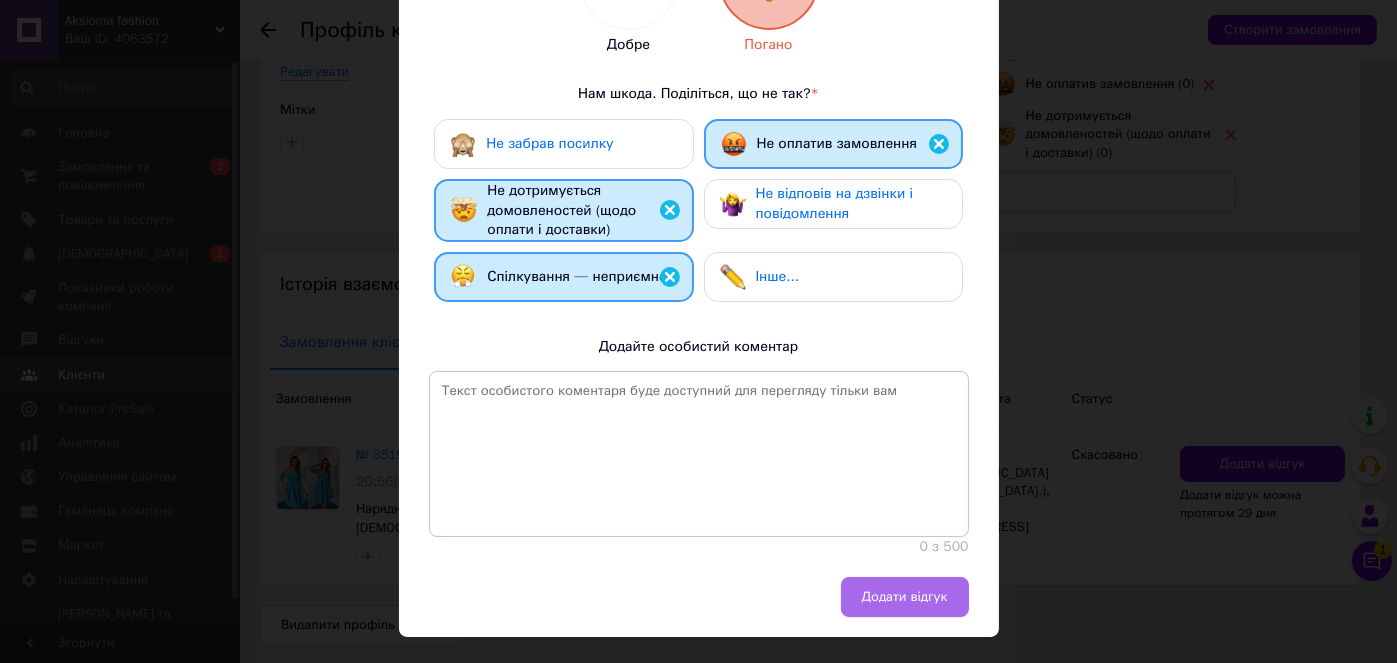click on "Додати відгук" at bounding box center [905, 597] 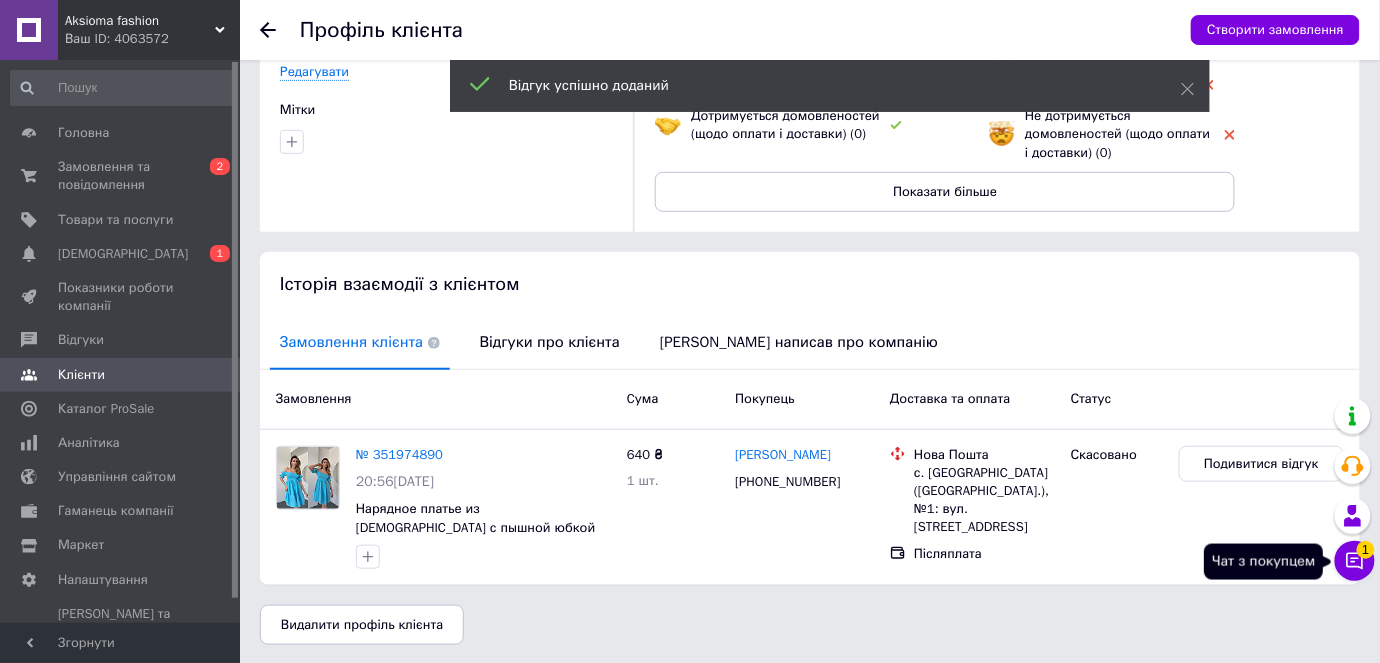 click on "Чат з покупцем 1" at bounding box center [1355, 561] 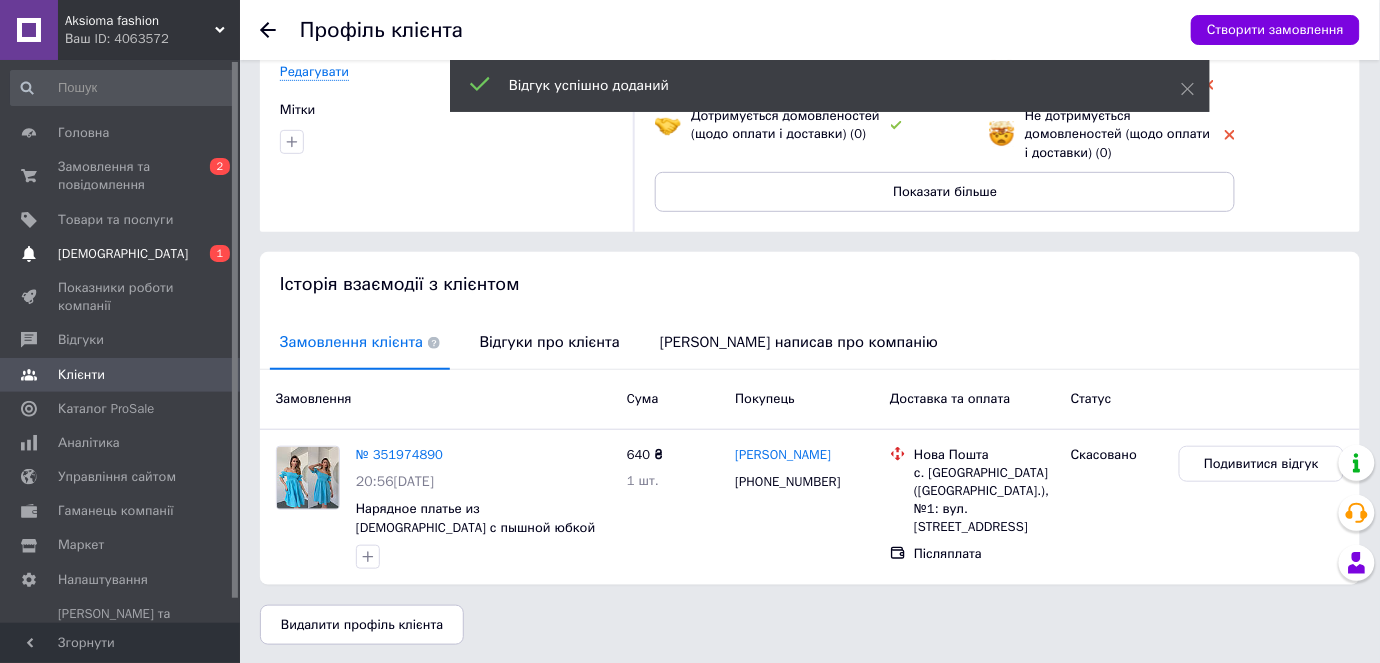 click on "[DEMOGRAPHIC_DATA]" at bounding box center (123, 254) 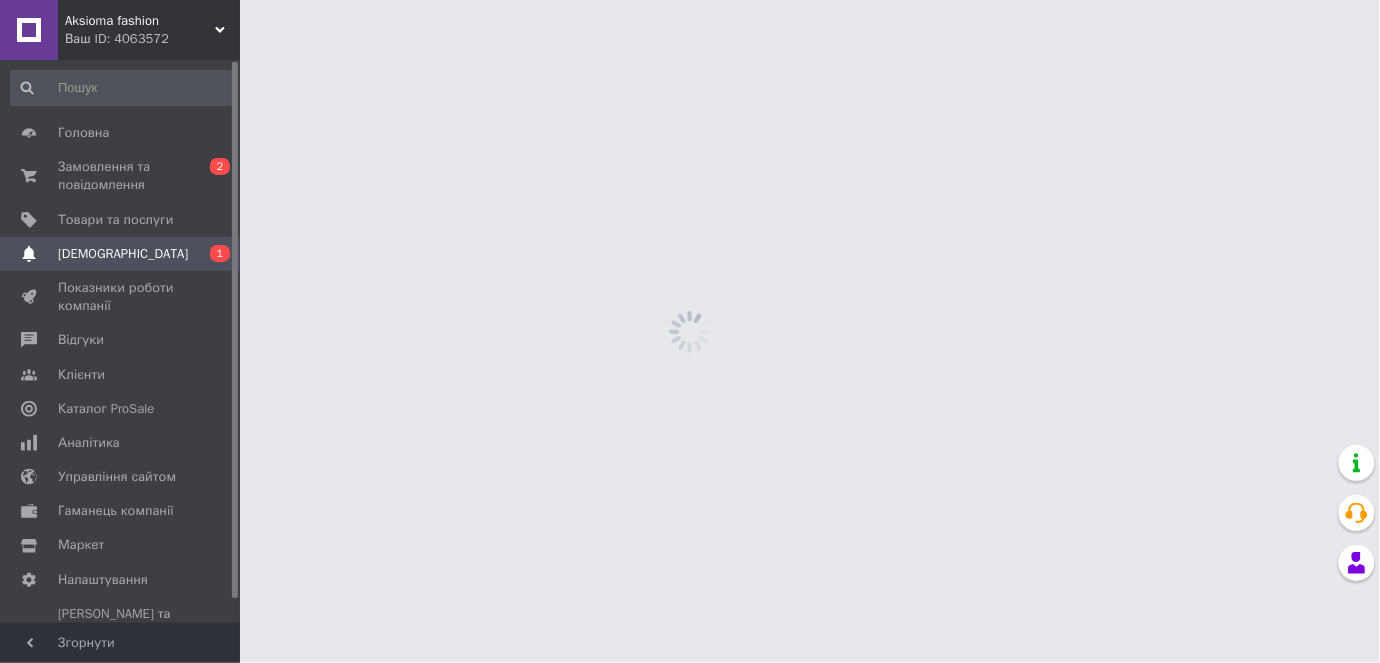 scroll, scrollTop: 0, scrollLeft: 0, axis: both 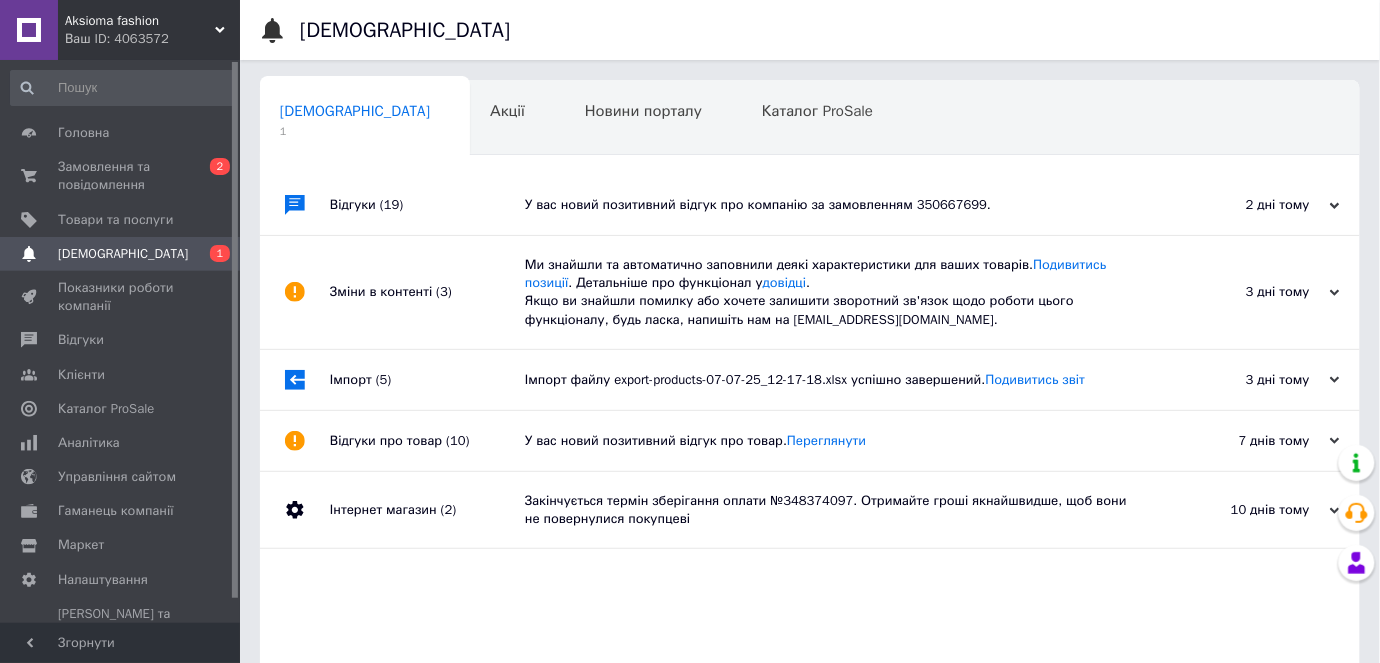 click on "У вас новий позитивний відгук про компанію за замовленням 350667699." at bounding box center [832, 205] 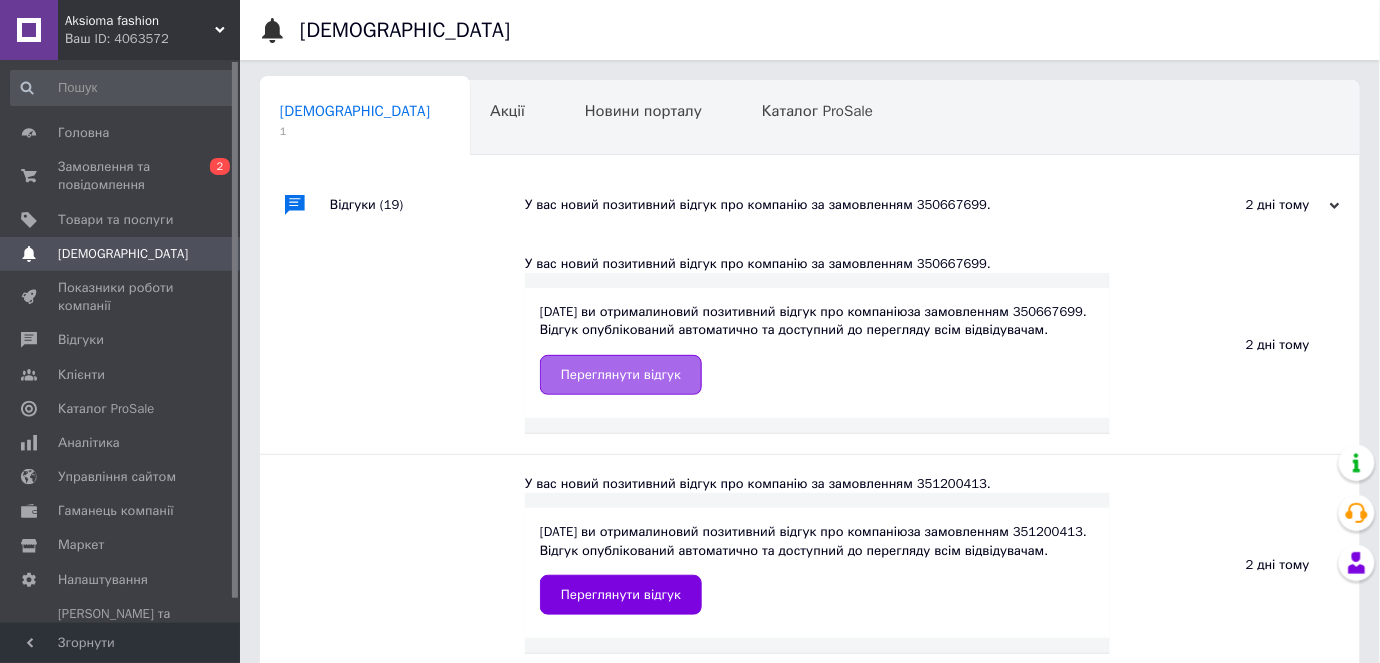 click on "Переглянути відгук" at bounding box center [621, 375] 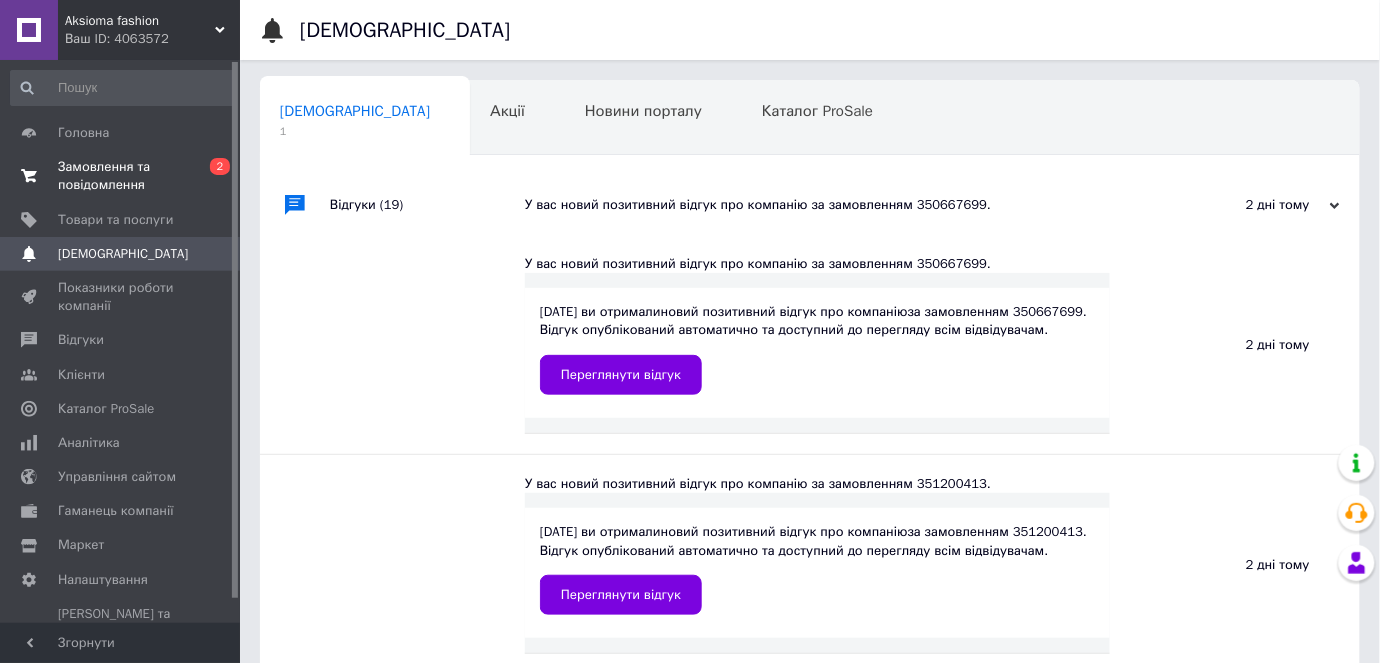 click on "Замовлення та повідомлення" at bounding box center (121, 176) 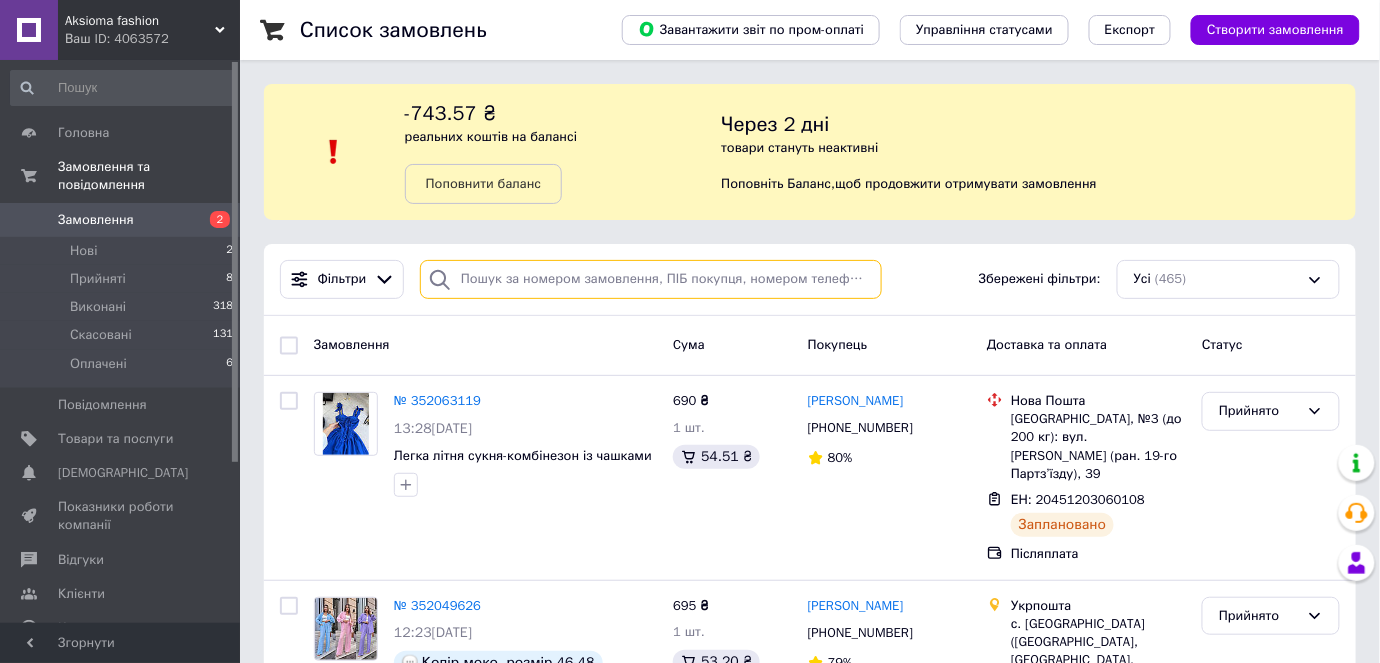 click at bounding box center [651, 279] 